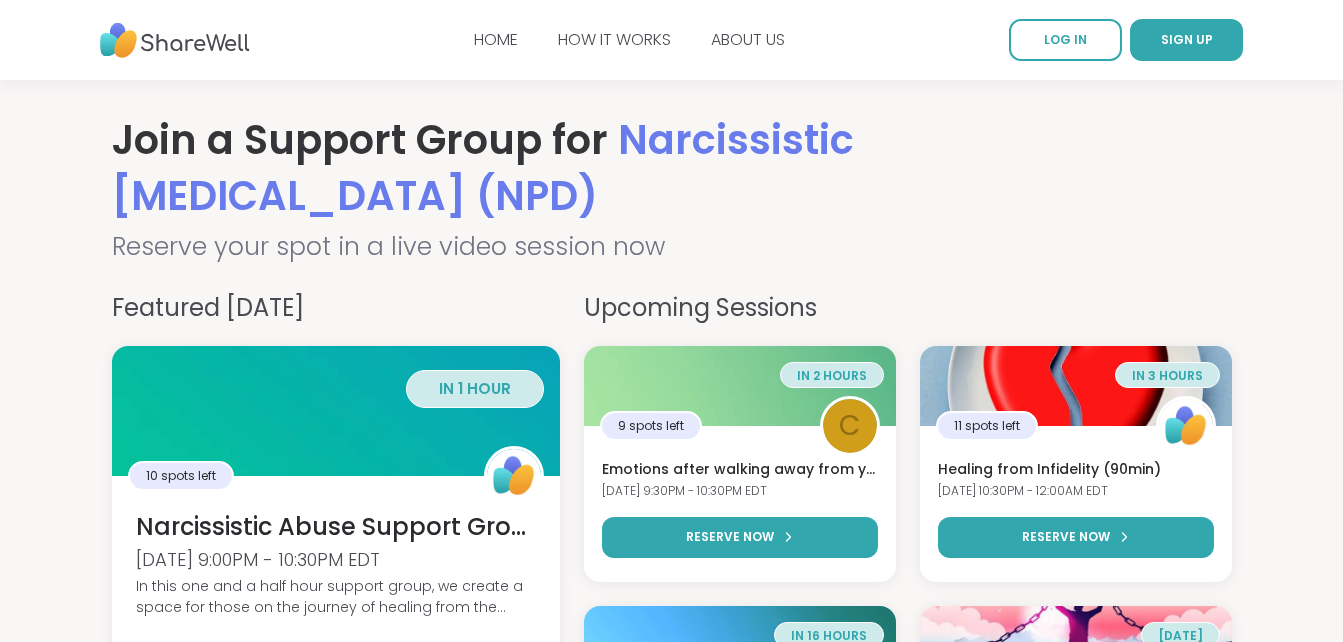scroll, scrollTop: 0, scrollLeft: 0, axis: both 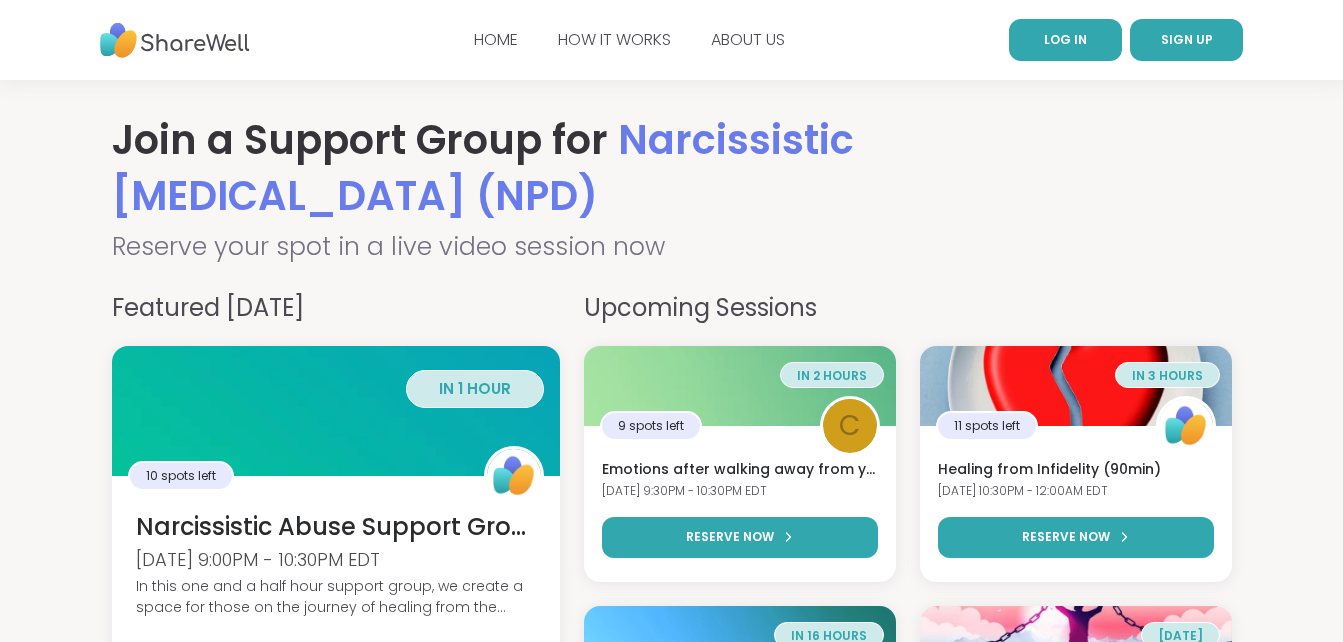 click on "LOG IN" at bounding box center (1065, 40) 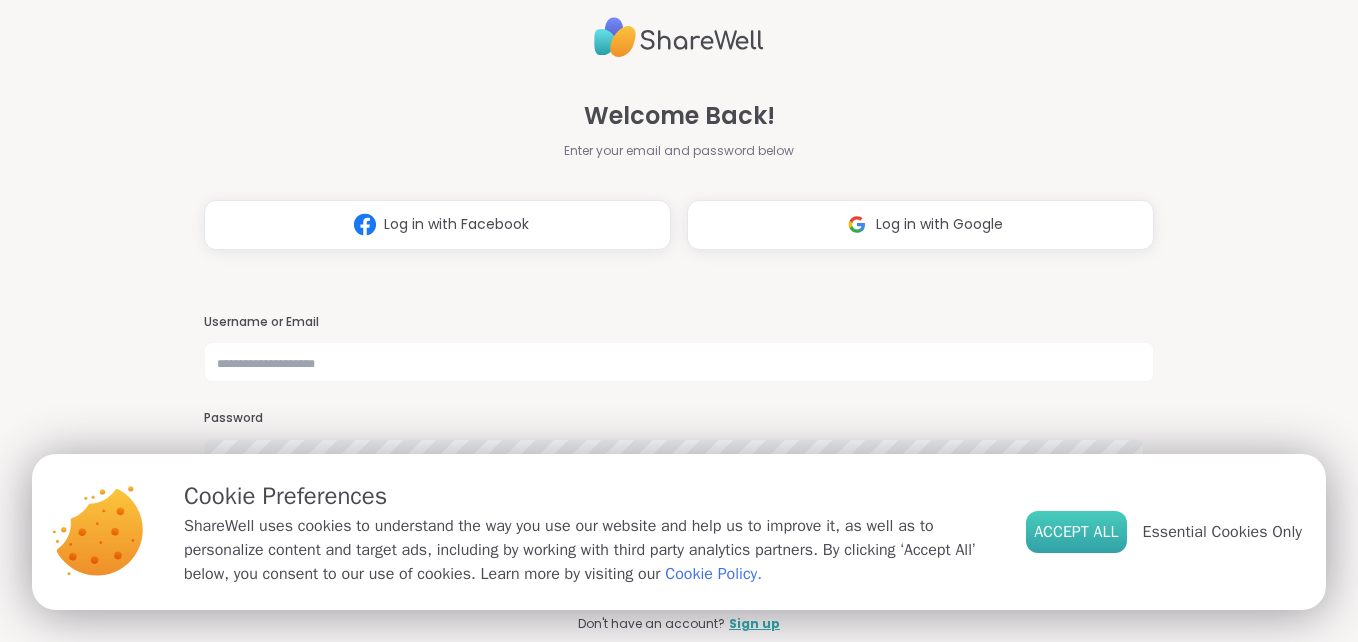 click on "Accept All" at bounding box center (1076, 532) 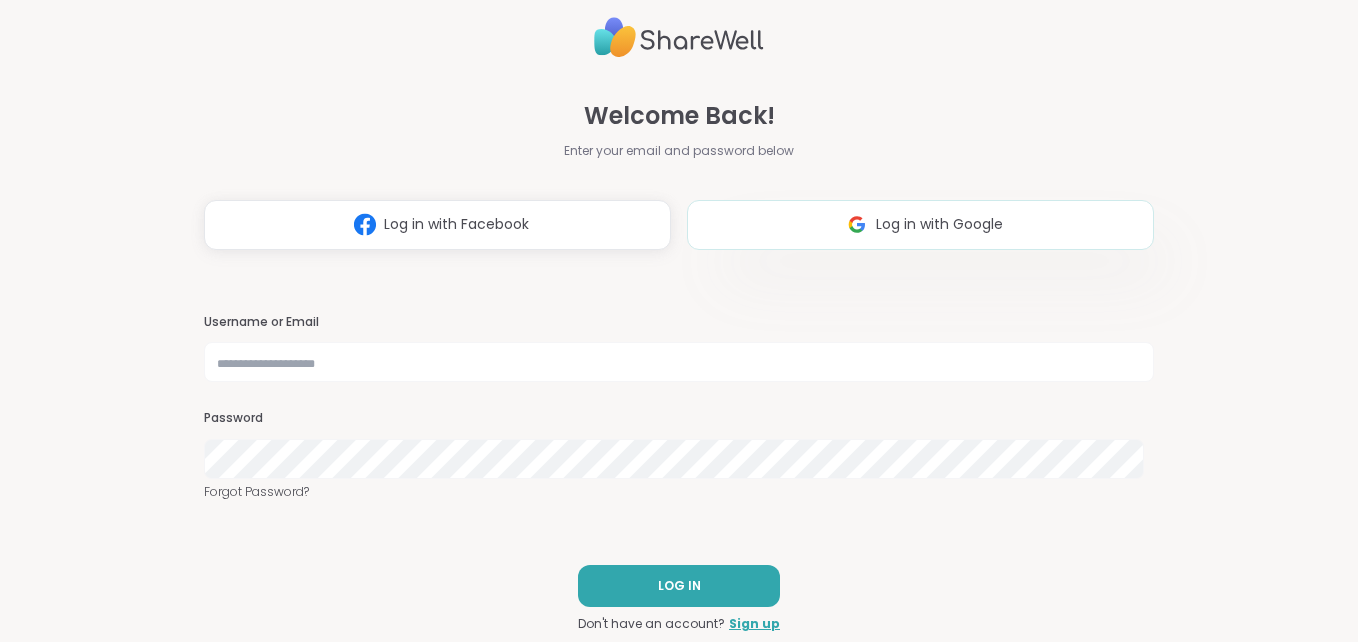 click at bounding box center [857, 224] 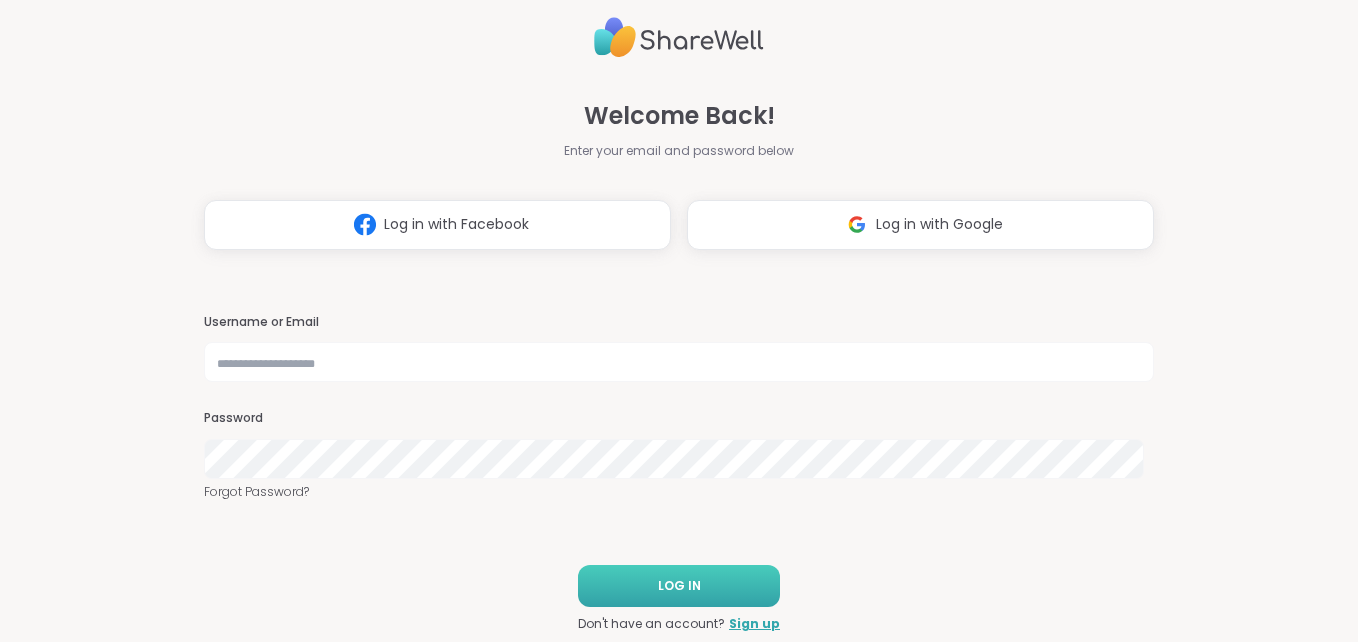 click on "LOG IN" at bounding box center (679, 586) 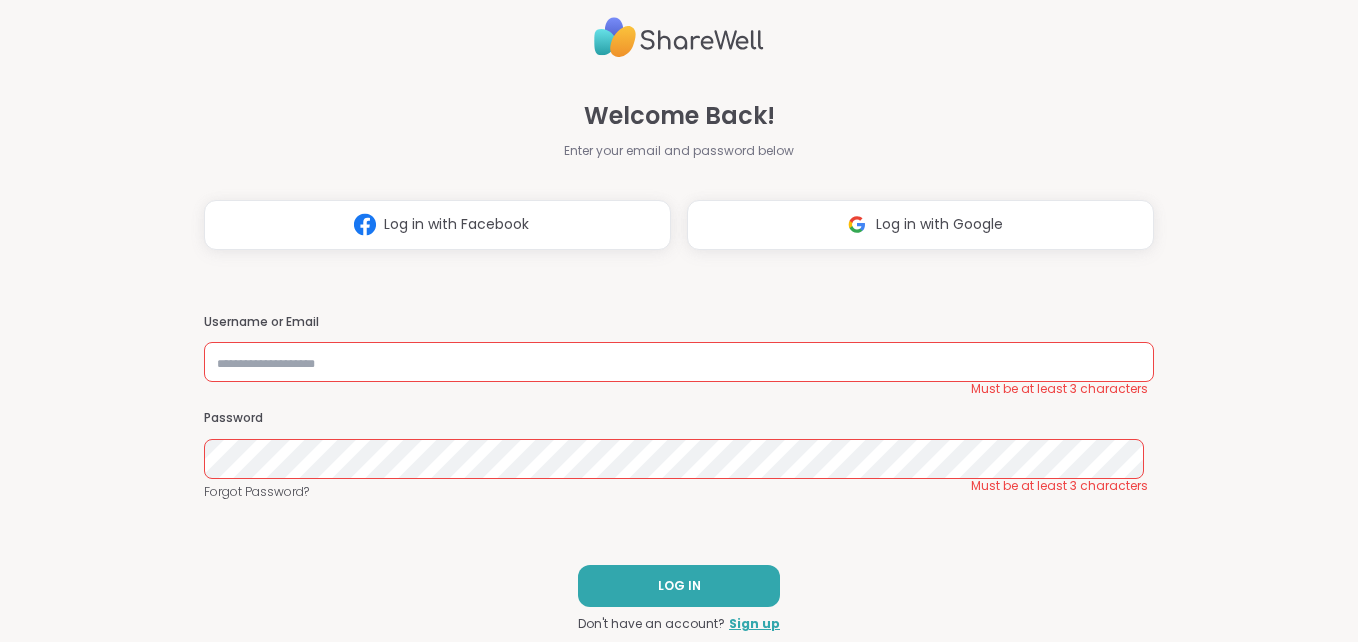 click on "Username or Email   Must be at least 3 characters" at bounding box center [679, 348] 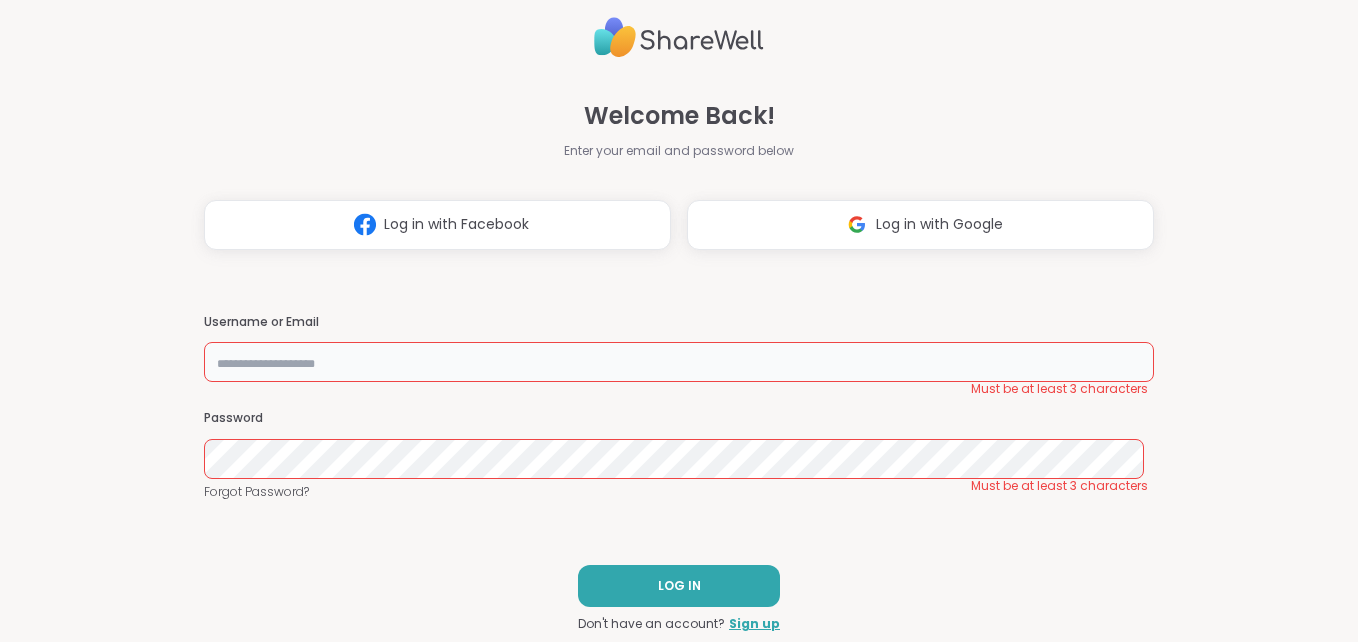 click at bounding box center (679, 362) 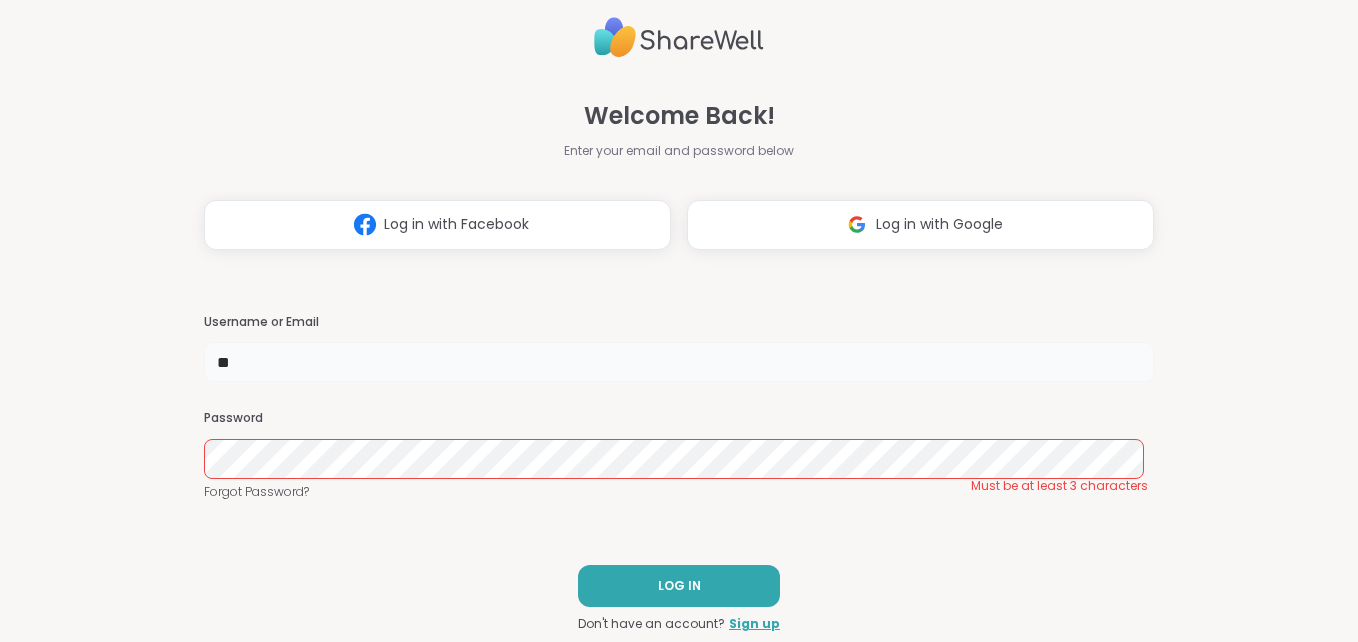 type on "*" 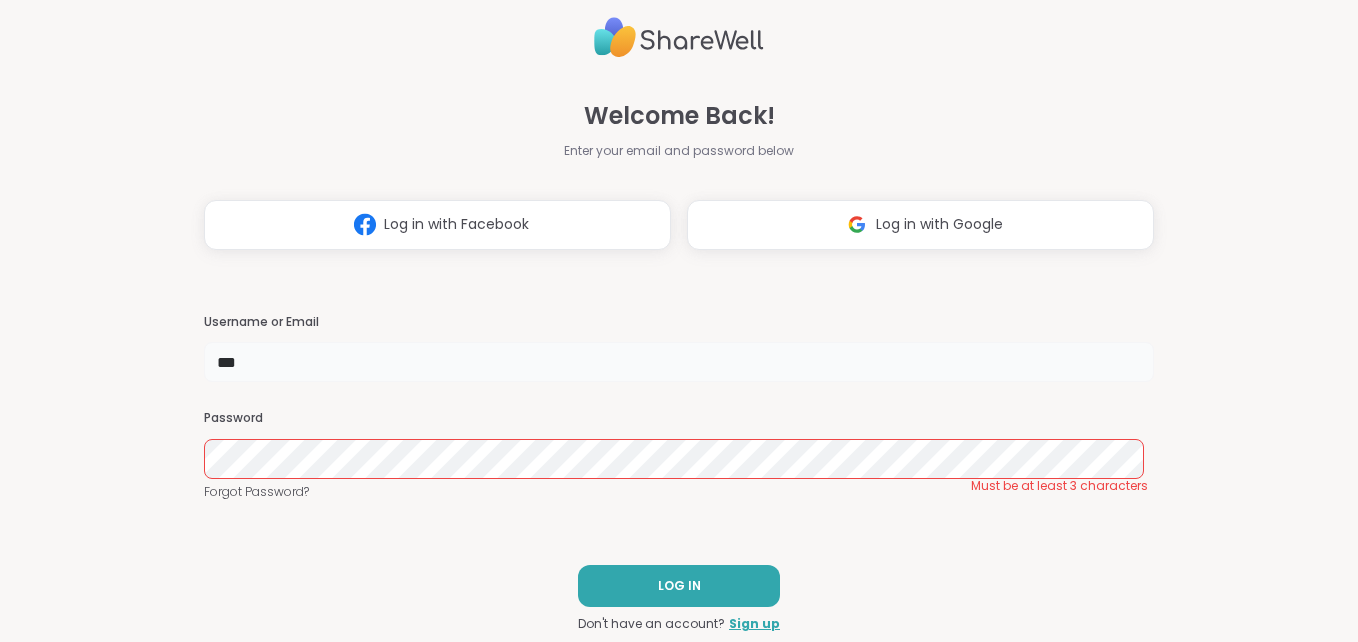 type on "**********" 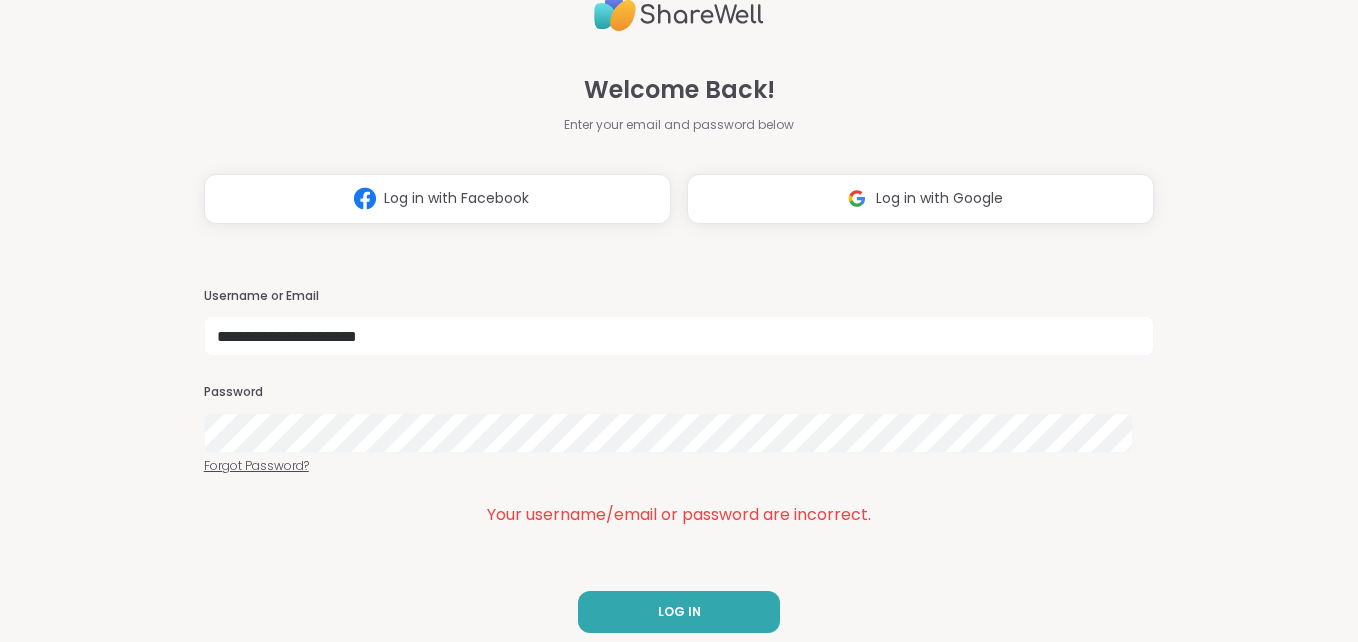 click on "Forgot Password?" at bounding box center [679, 466] 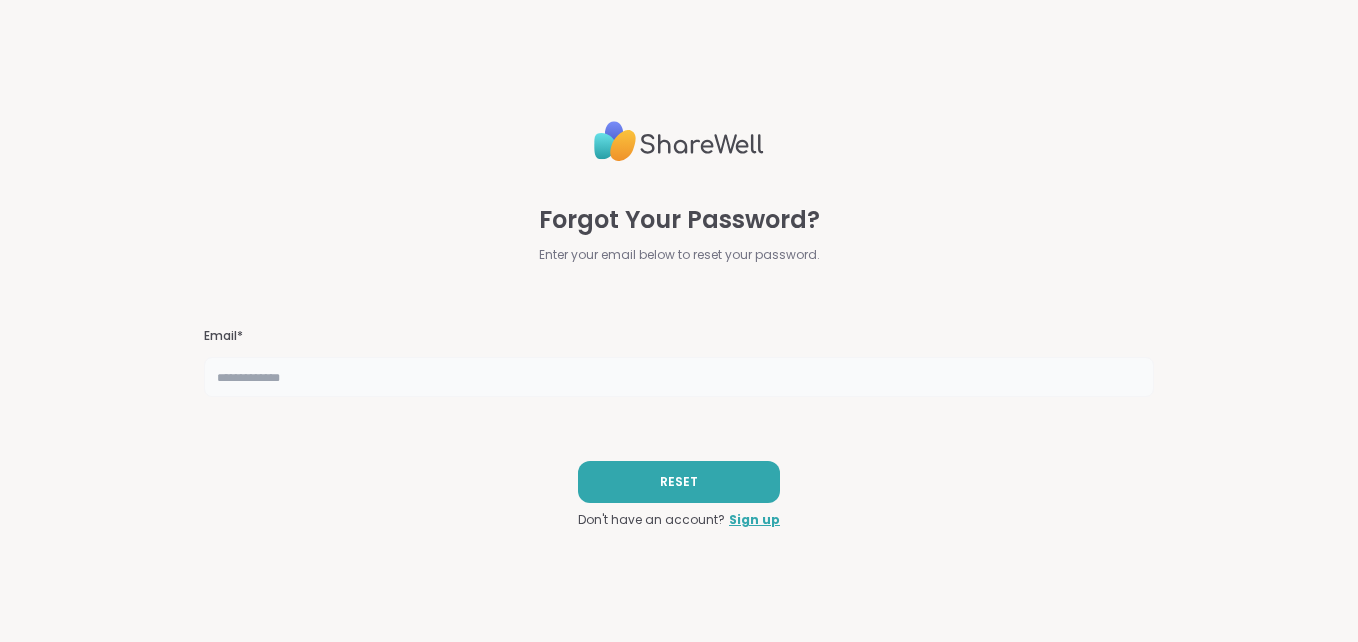 click at bounding box center [679, 377] 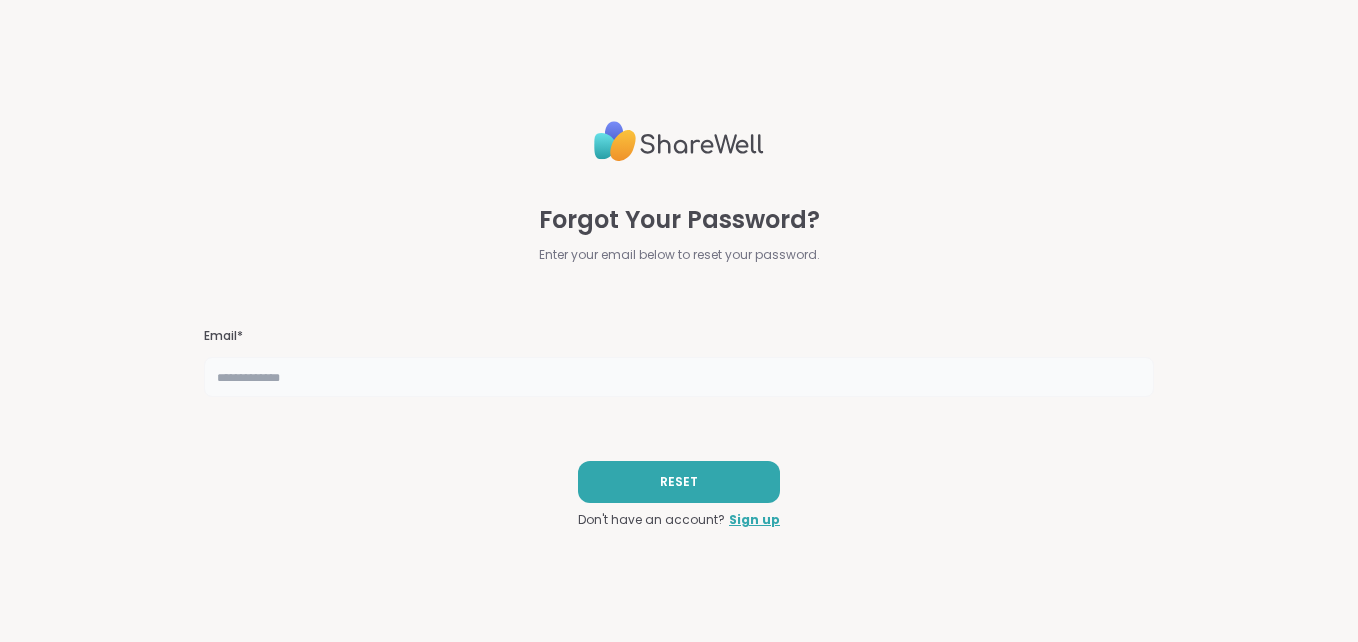 click at bounding box center [679, 377] 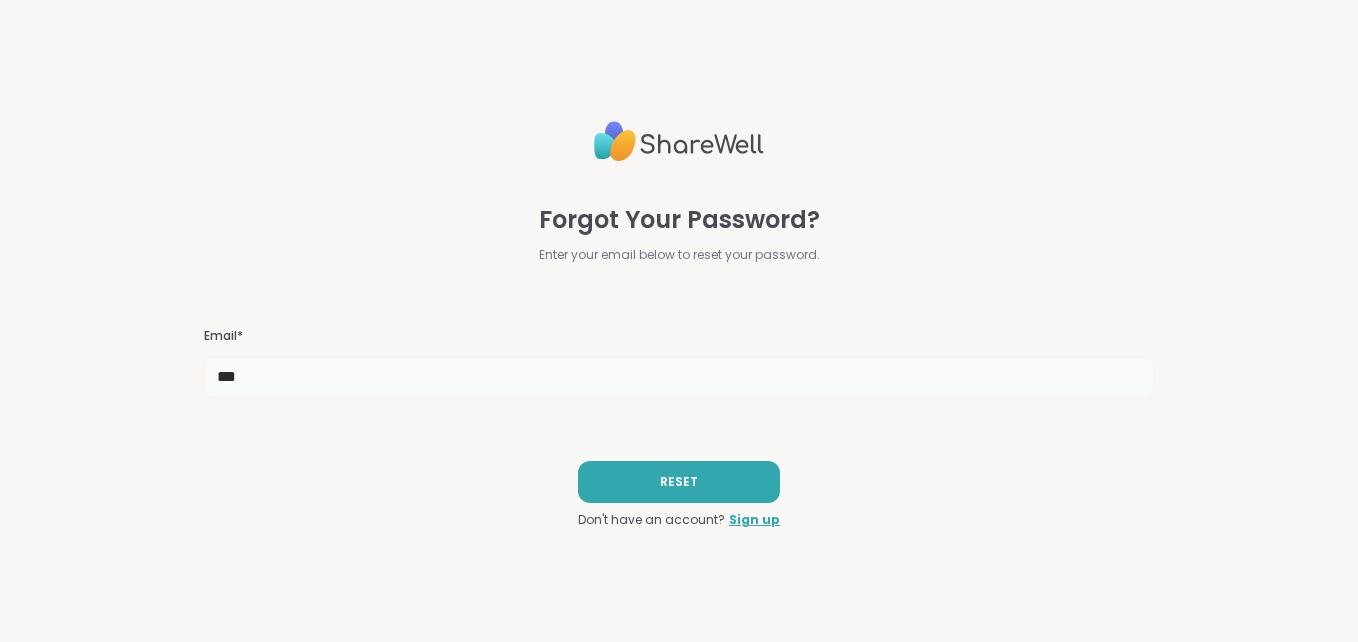 type on "**********" 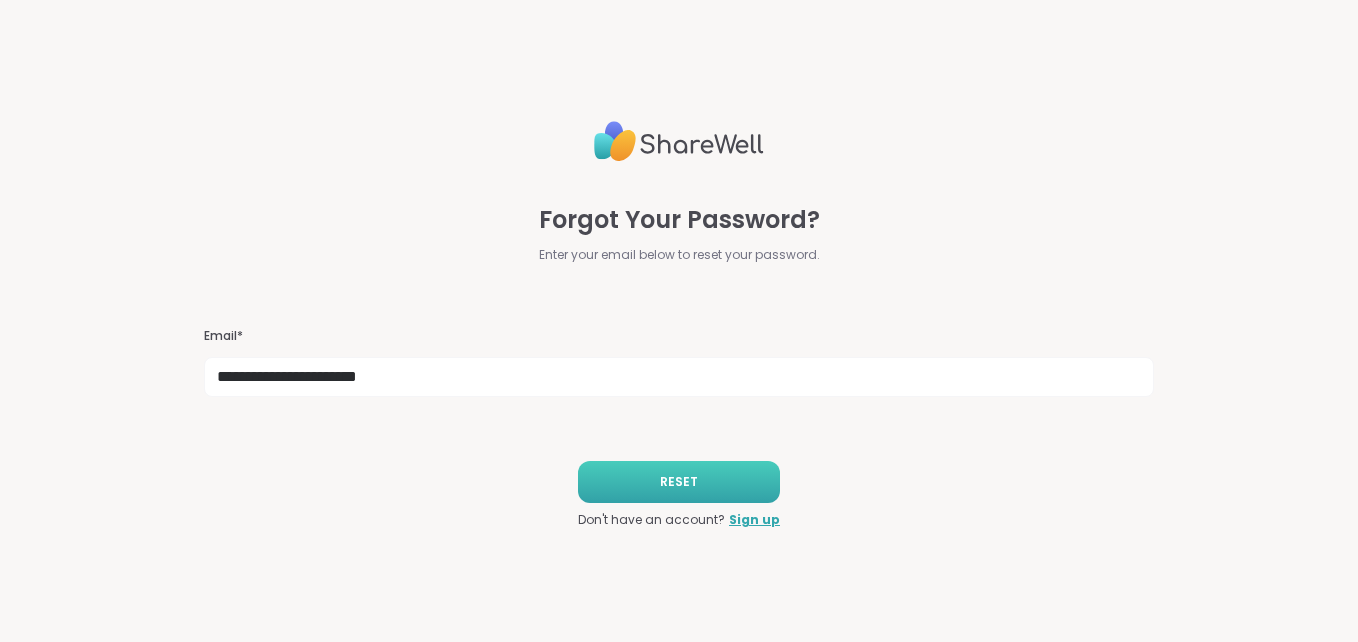 click on "RESET" at bounding box center (679, 482) 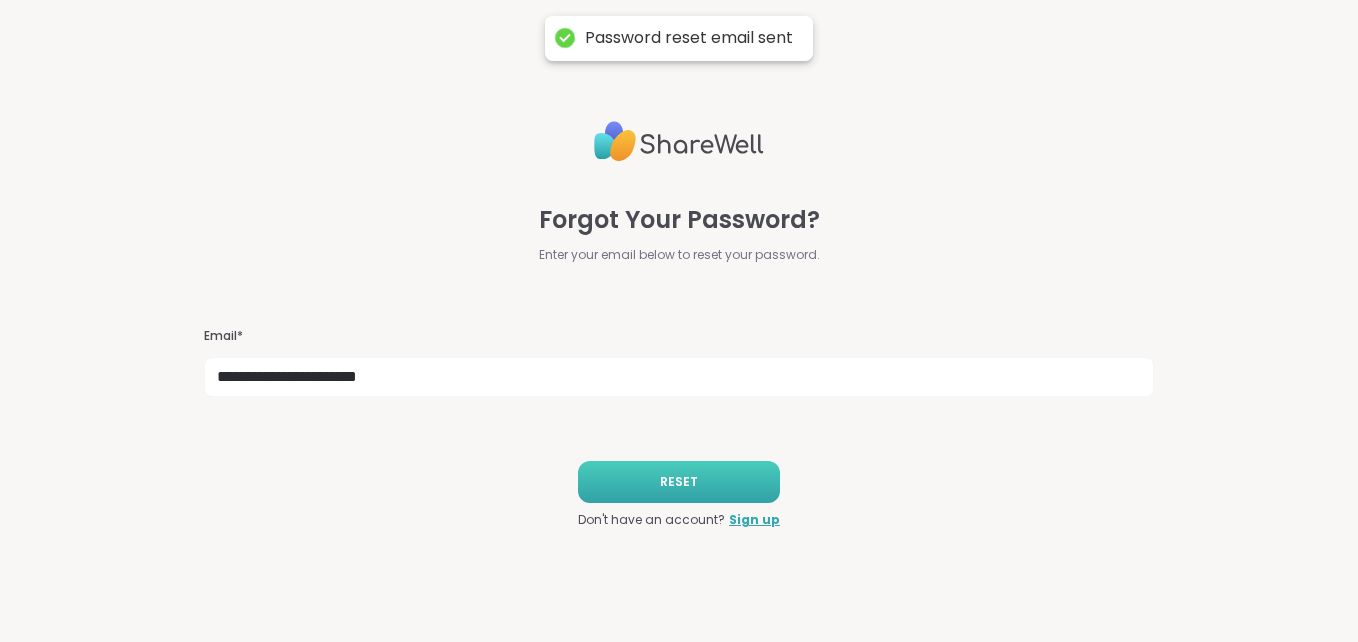 click on "RESET" at bounding box center [679, 482] 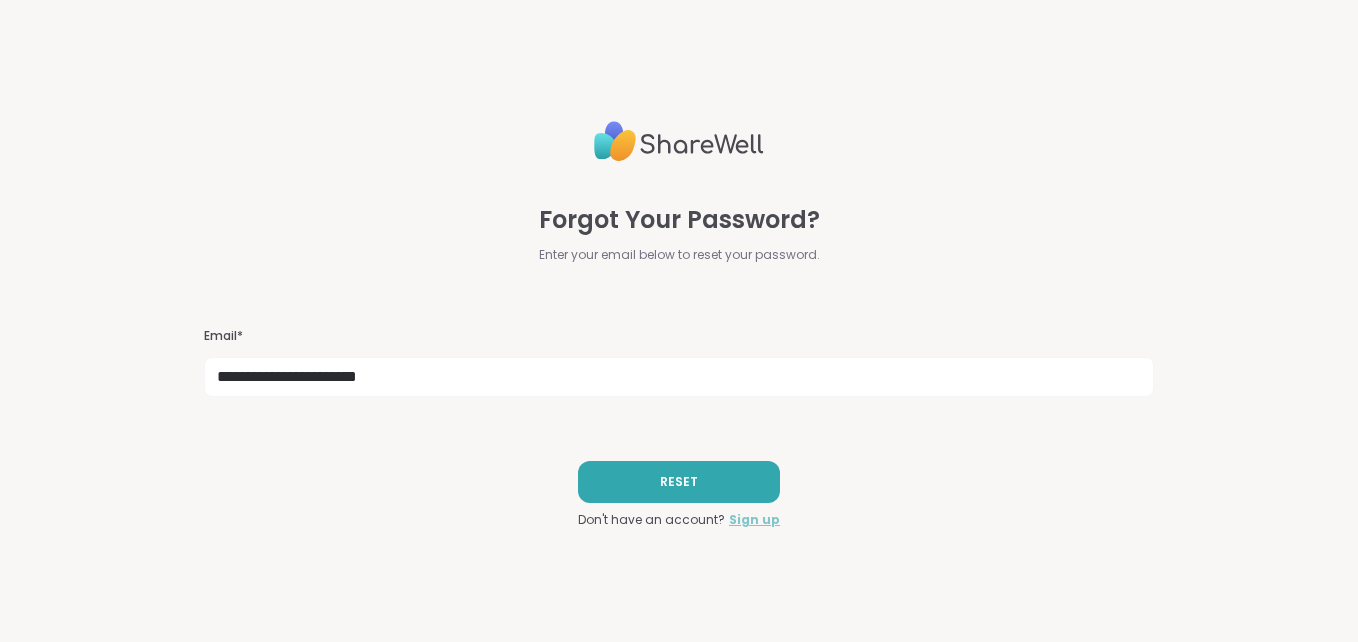 click on "Sign up" at bounding box center (754, 520) 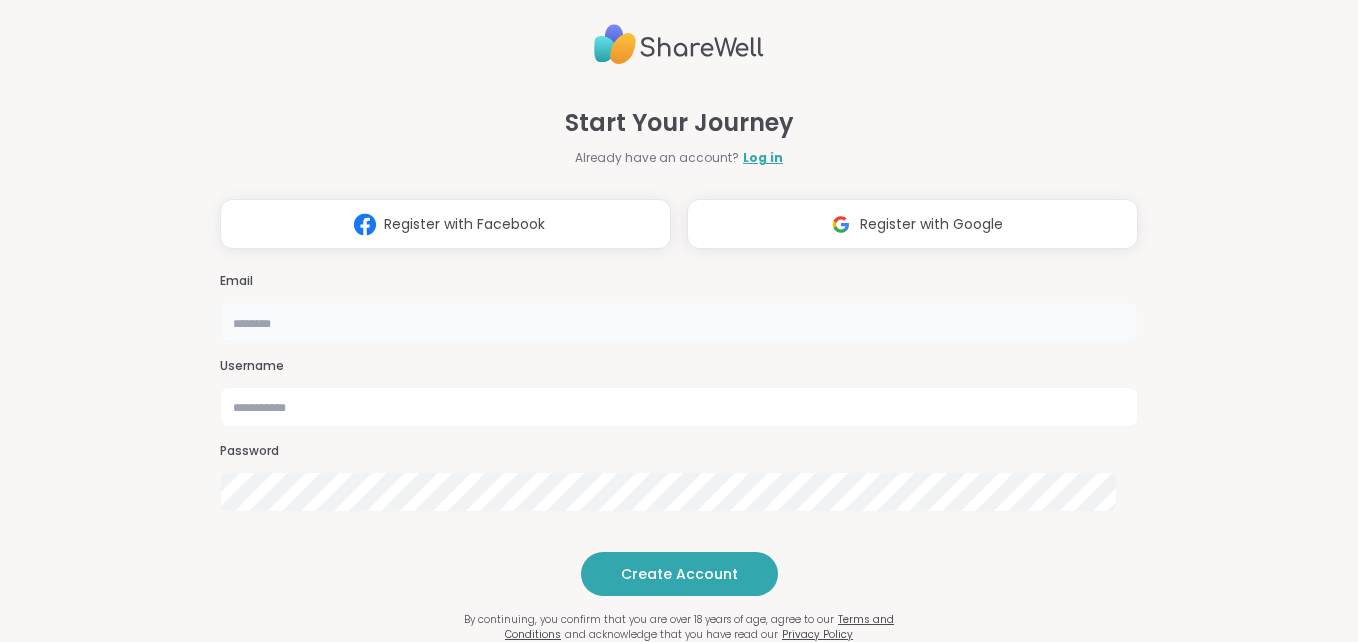 click at bounding box center [679, 322] 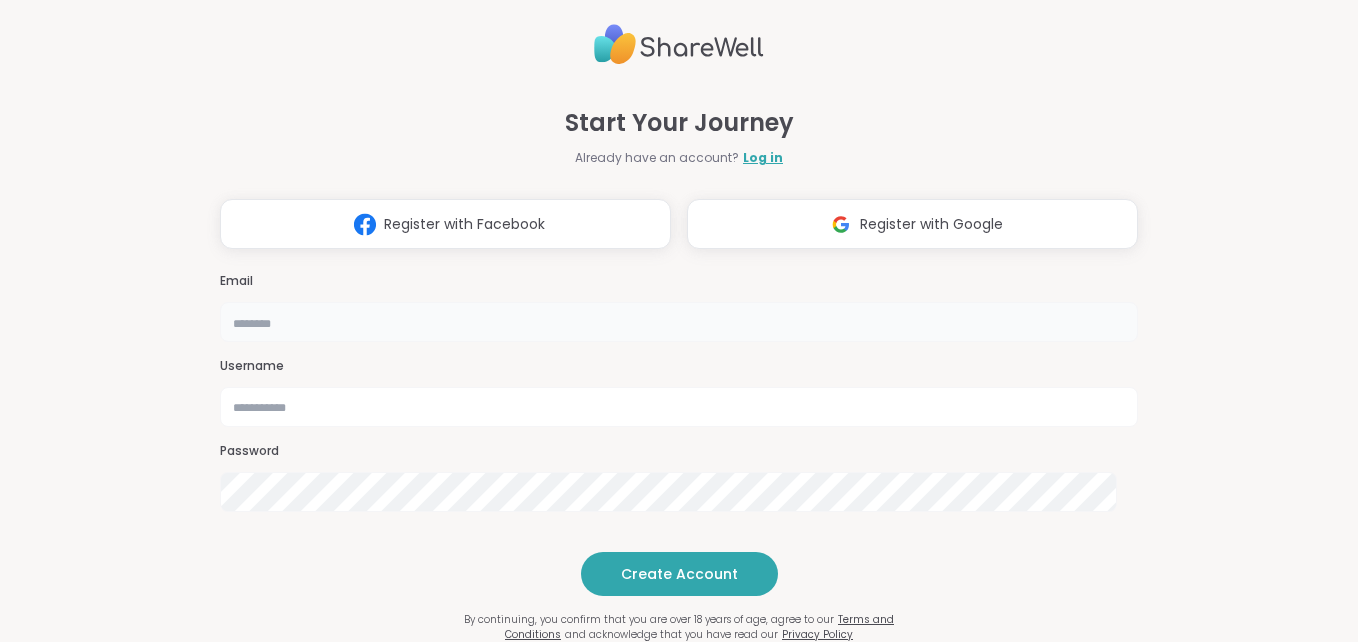 type on "**********" 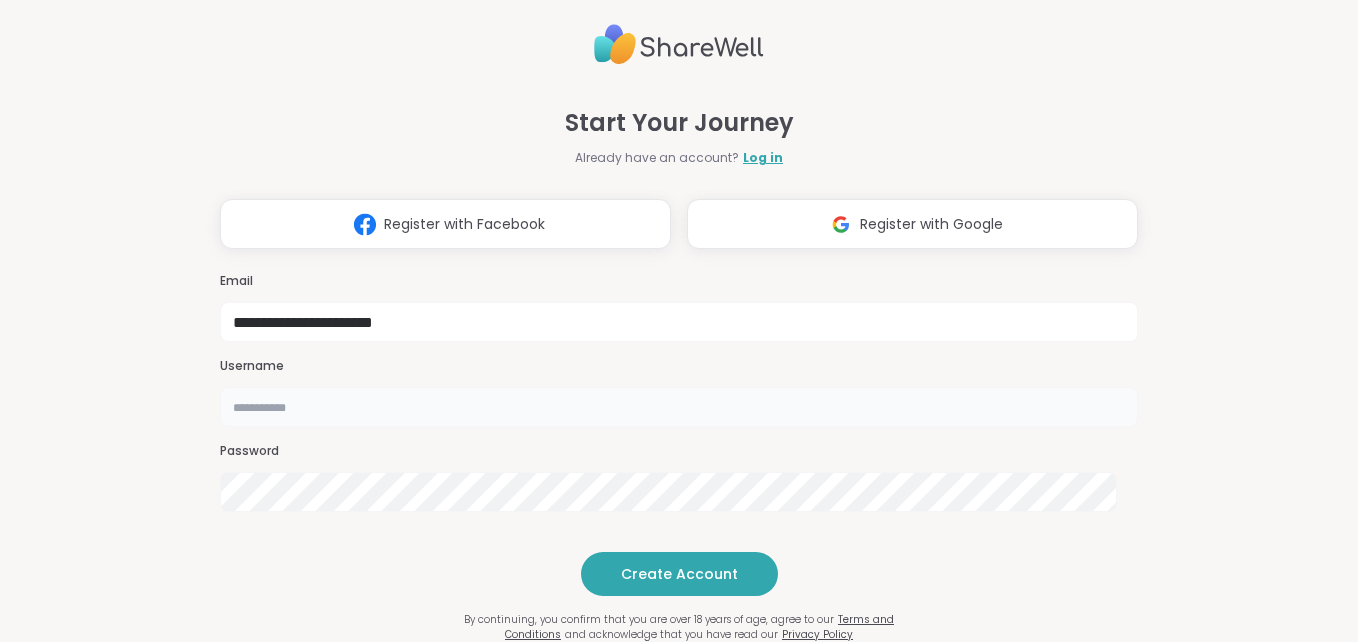 click at bounding box center [679, 407] 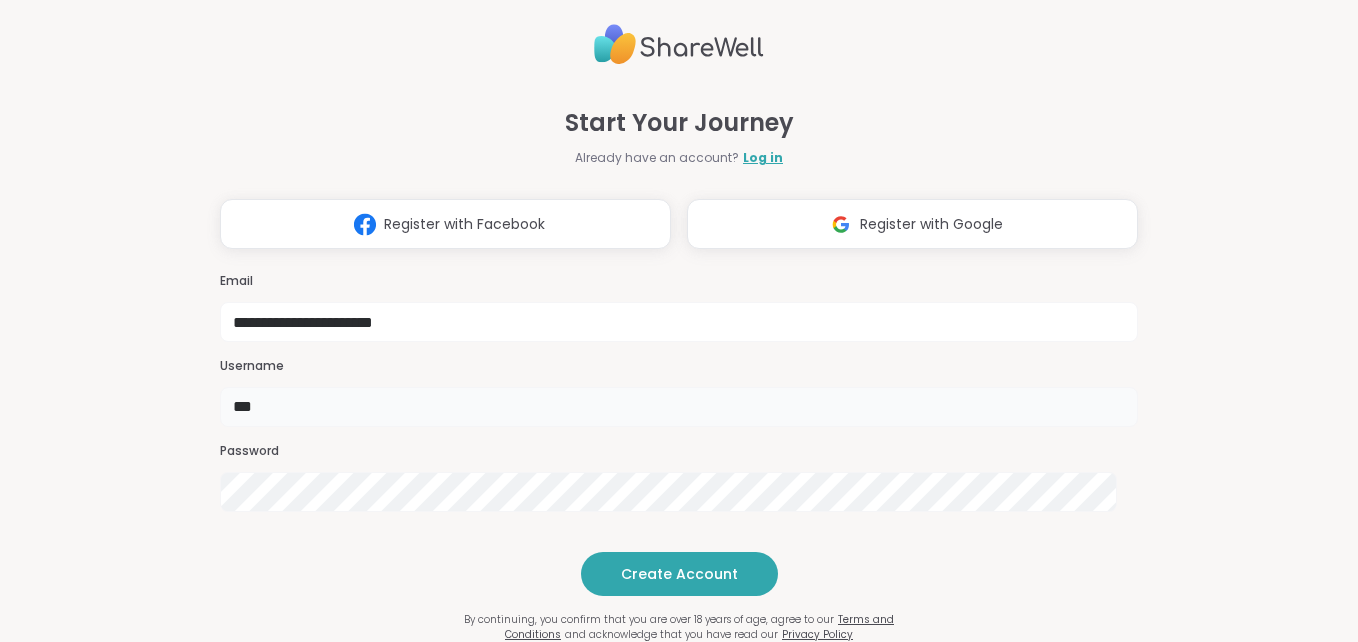 click on "***" at bounding box center [679, 407] 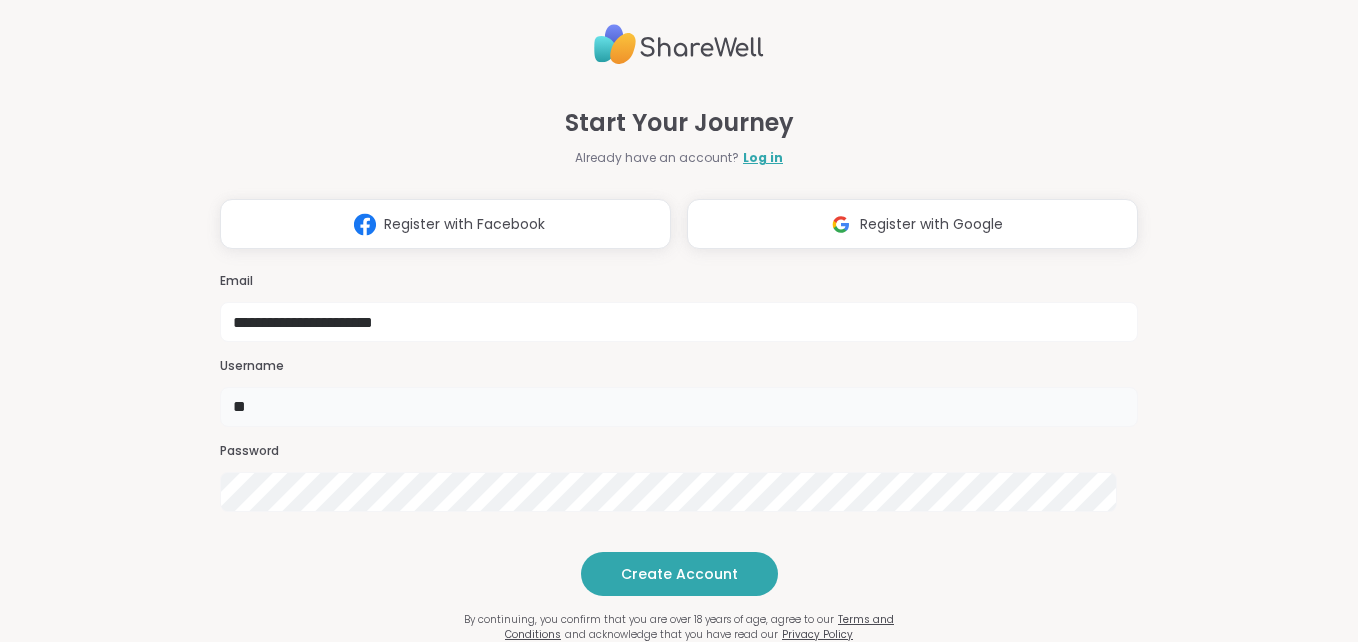 type on "******" 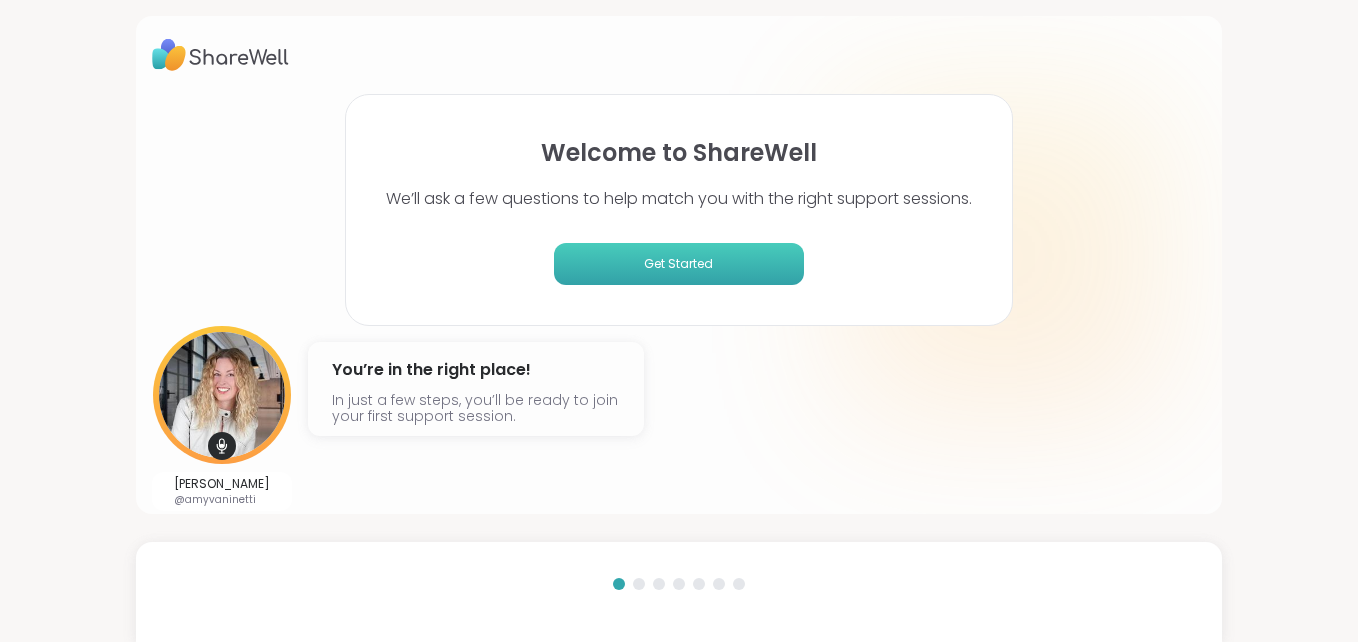 click on "Get Started" at bounding box center (679, 264) 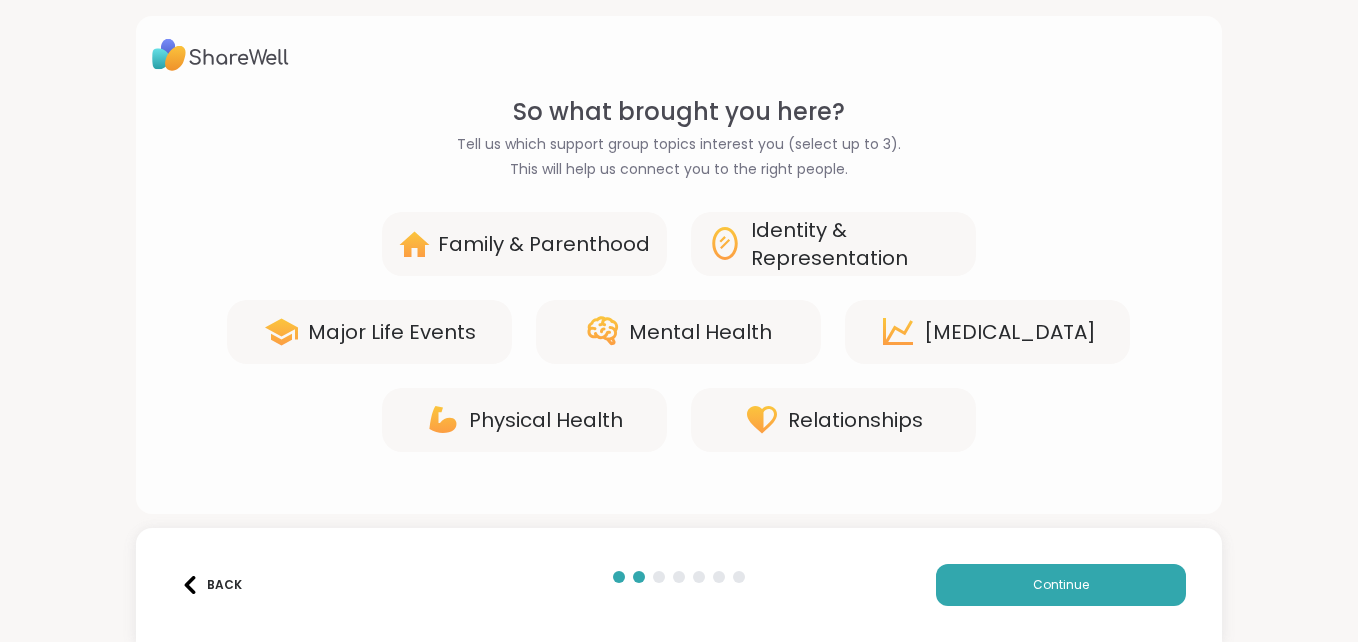 click on "Mental Health" at bounding box center [678, 332] 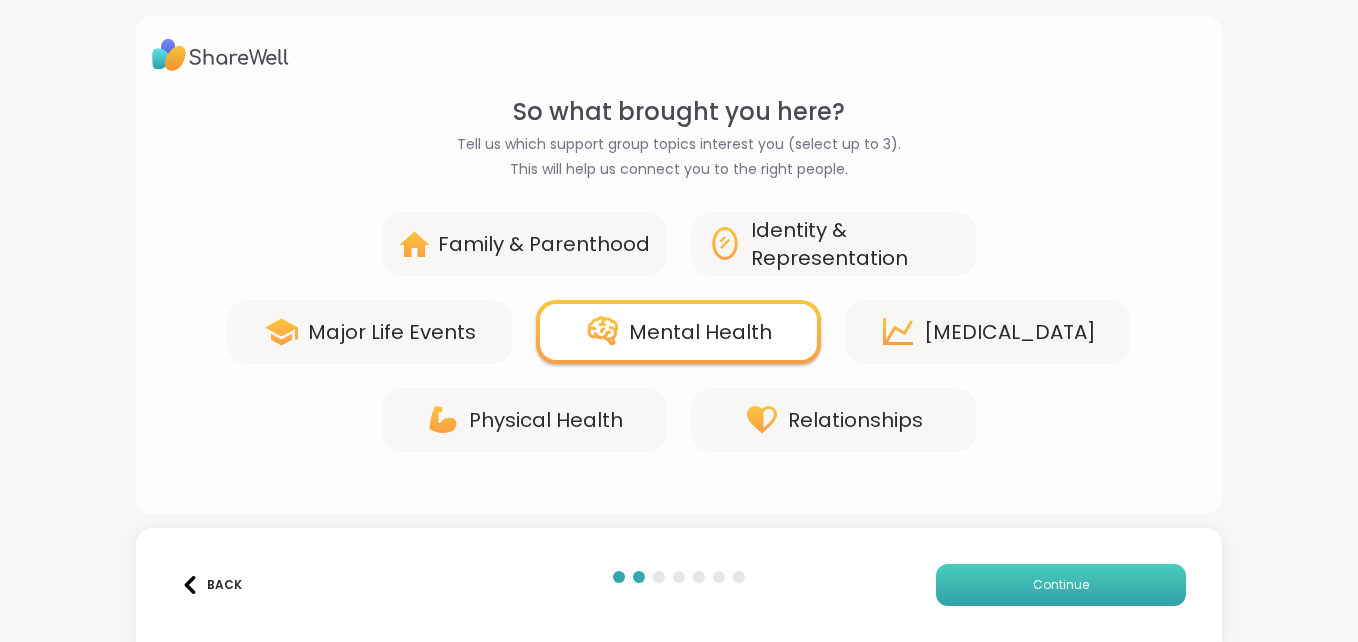 click on "Continue" at bounding box center (1061, 585) 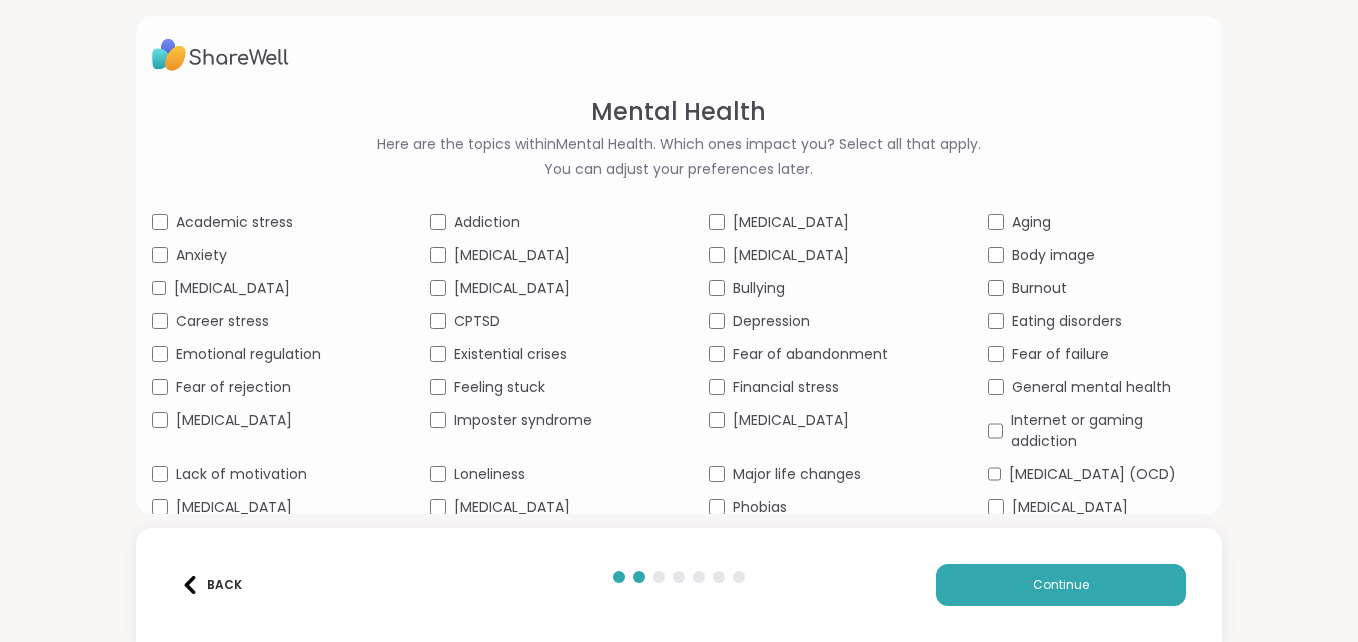 click on "Mental Health Here are the topics within  Mental Health . Which ones impact you? Select all that apply. You can adjust your preferences later. Academic stress Addiction [MEDICAL_DATA] Aging Anxiety [MEDICAL_DATA] [MEDICAL_DATA] Body image [MEDICAL_DATA] [MEDICAL_DATA] Bullying Burnout Career stress CPTSD [MEDICAL_DATA] Eating disorders Emotional regulation Existential crises Fear of abandonment Fear of failure Fear of rejection Feeling stuck Financial stress General mental health [MEDICAL_DATA] Imposter syndrome [MEDICAL_DATA] Internet or gaming addiction Lack of motivation Loneliness Major life changes [MEDICAL_DATA] (OCD) [MEDICAL_DATA] [MEDICAL_DATA] Phobias [MEDICAL_DATA] Recovery Seasonal [MEDICAL_DATA] Self-esteem Shame [MEDICAL_DATA] [MEDICAL_DATA] Suicidal thoughts" at bounding box center [679, 339] 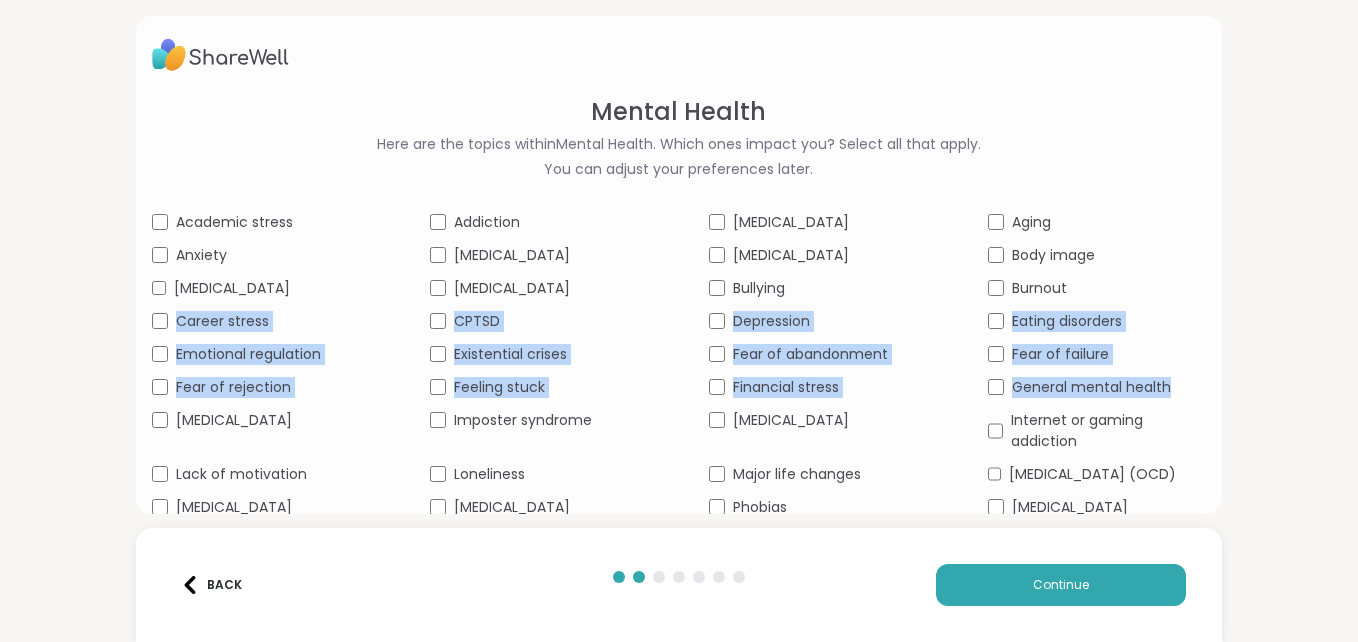 drag, startPoint x: 1357, startPoint y: 298, endPoint x: 1340, endPoint y: 404, distance: 107.35455 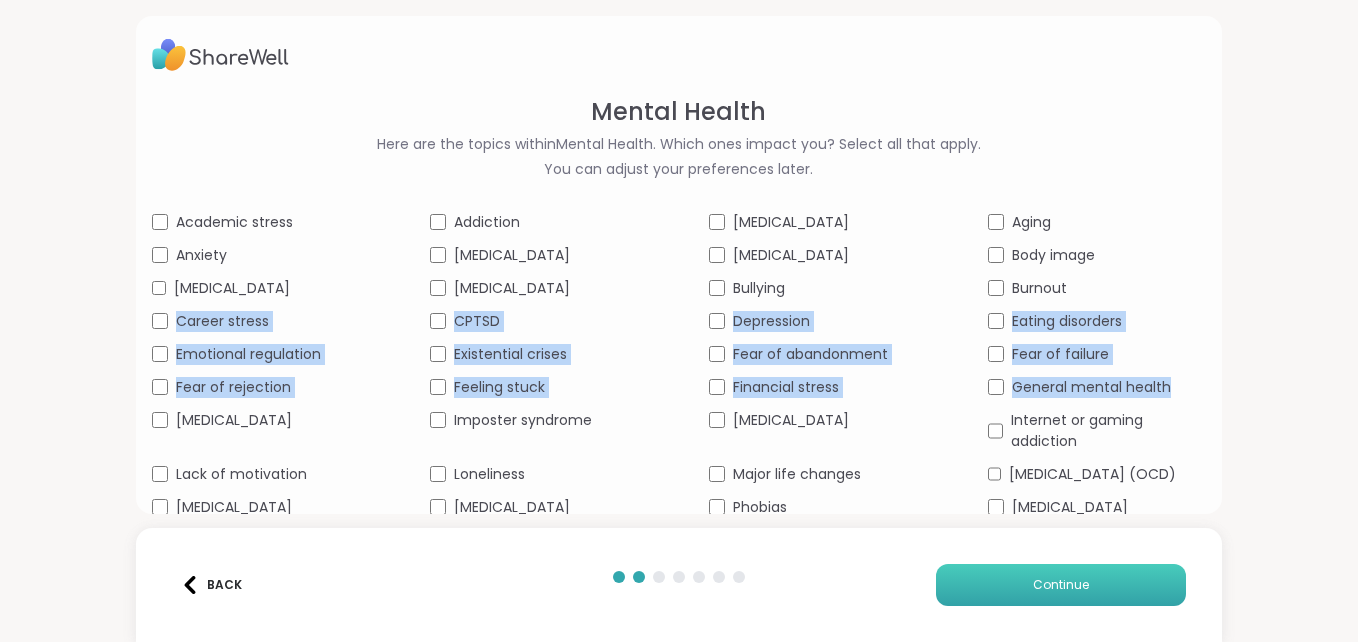 click on "Continue" at bounding box center (1061, 585) 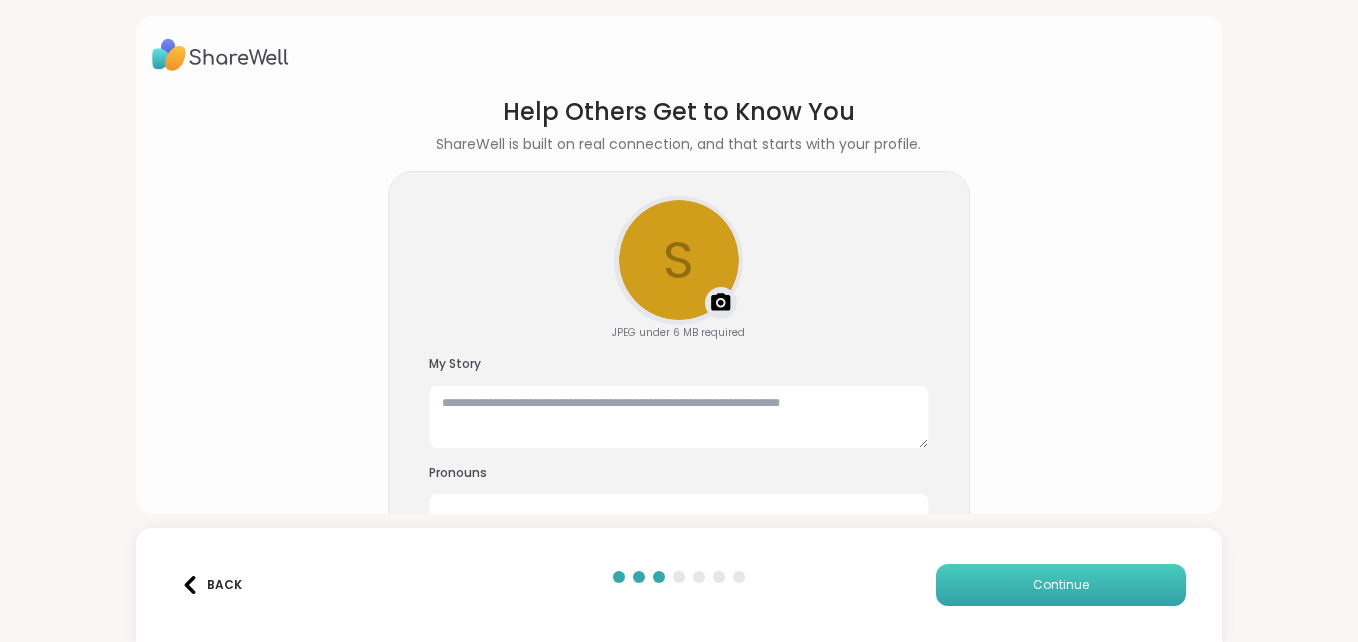 click on "Continue" at bounding box center [1061, 585] 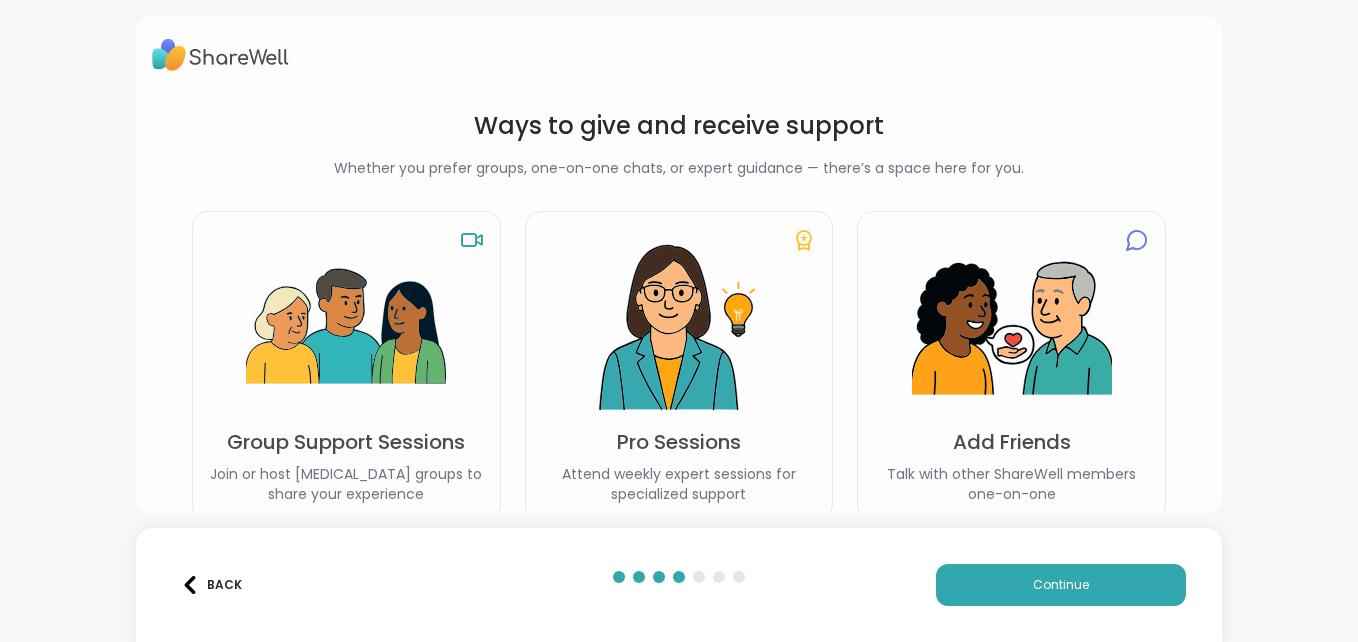 click on "Group Support Sessions" at bounding box center (346, 442) 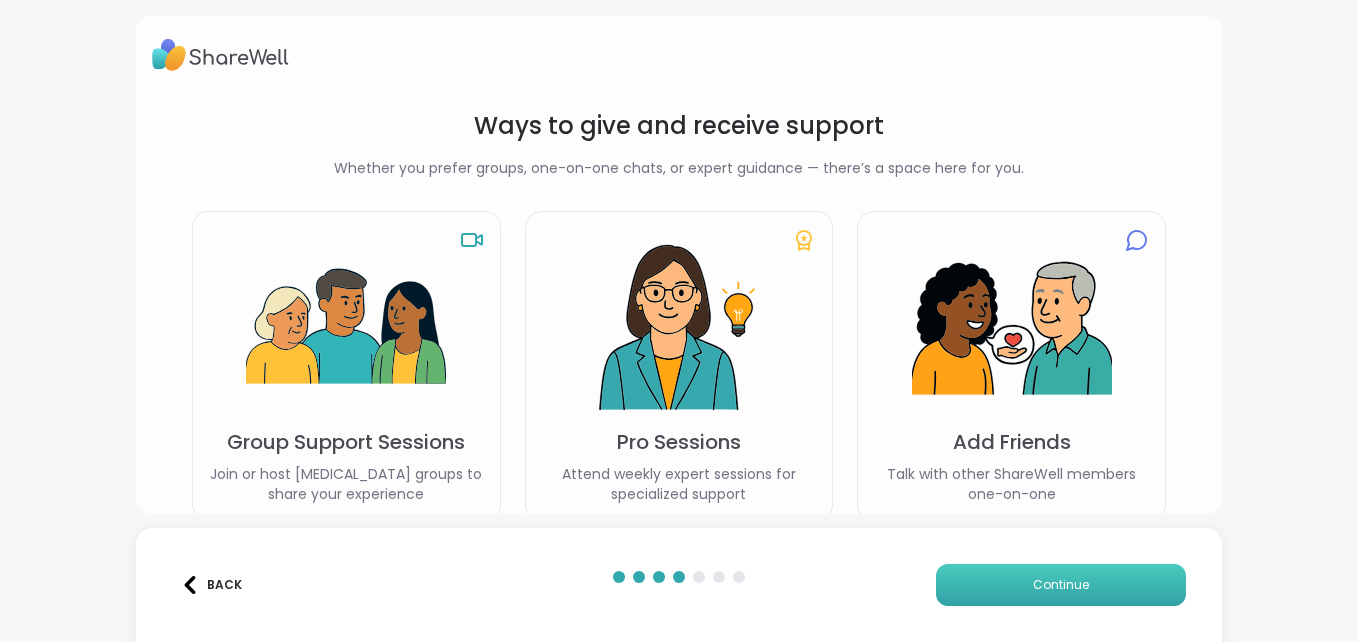 click on "Continue" at bounding box center [1061, 585] 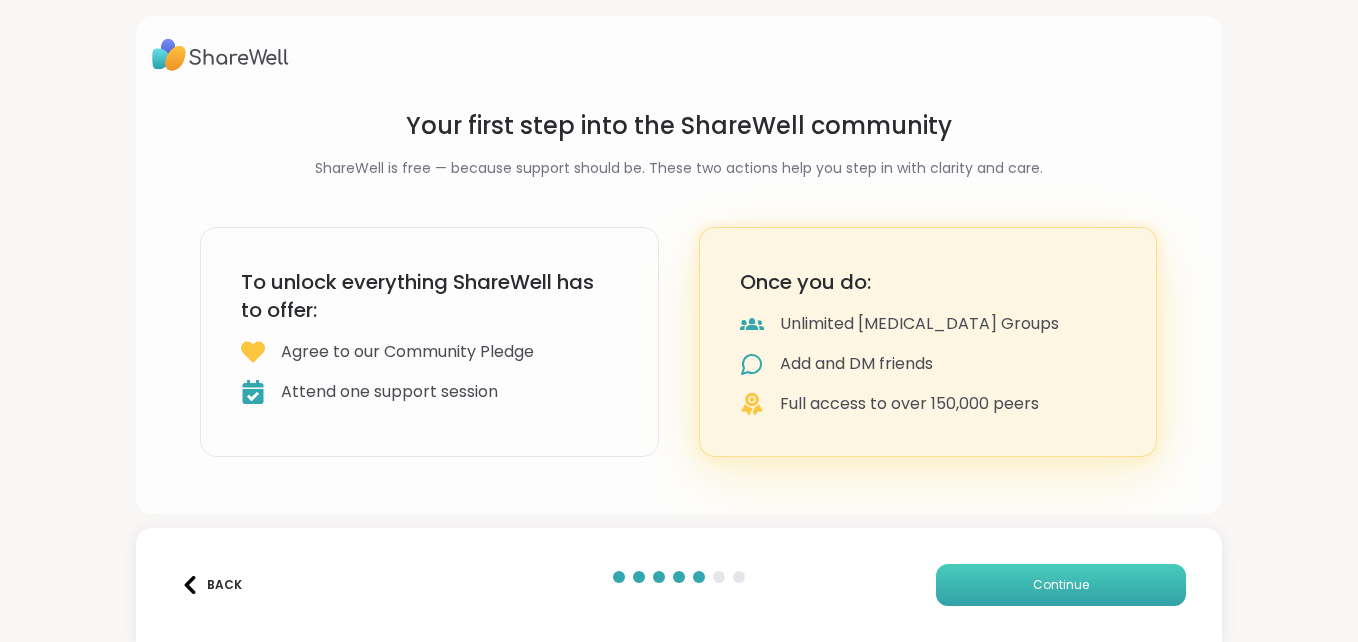 click on "Continue" at bounding box center [1061, 585] 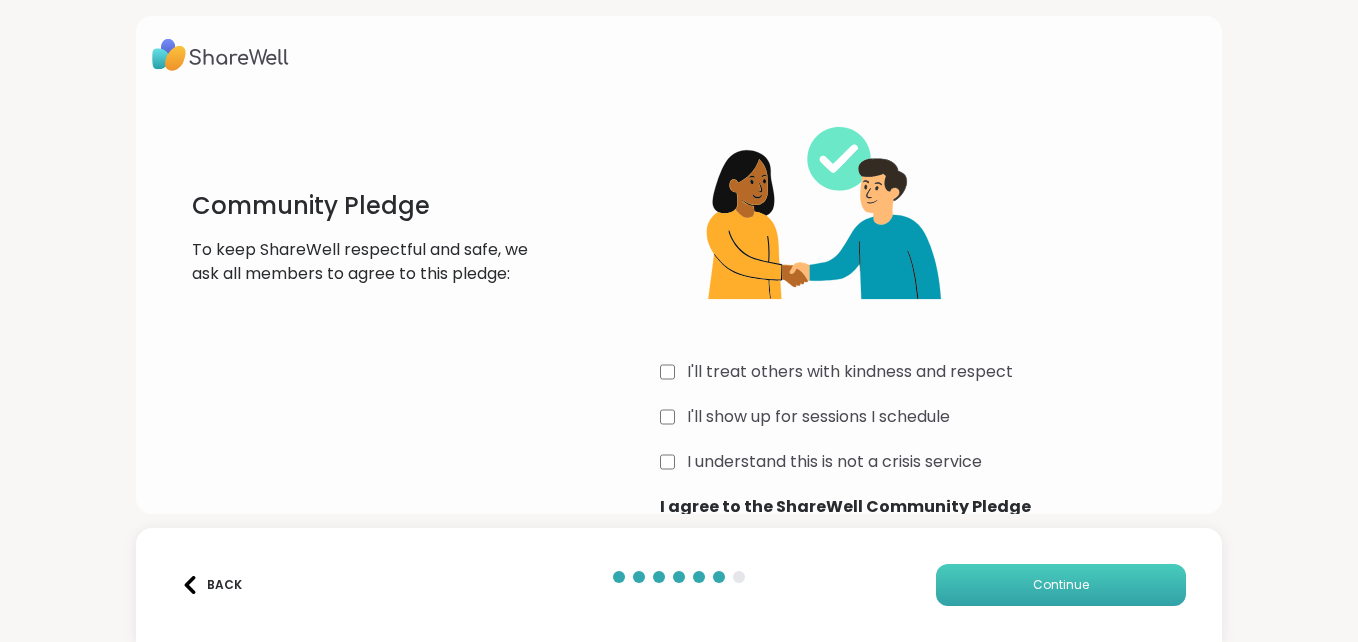 click on "Continue" at bounding box center [1061, 585] 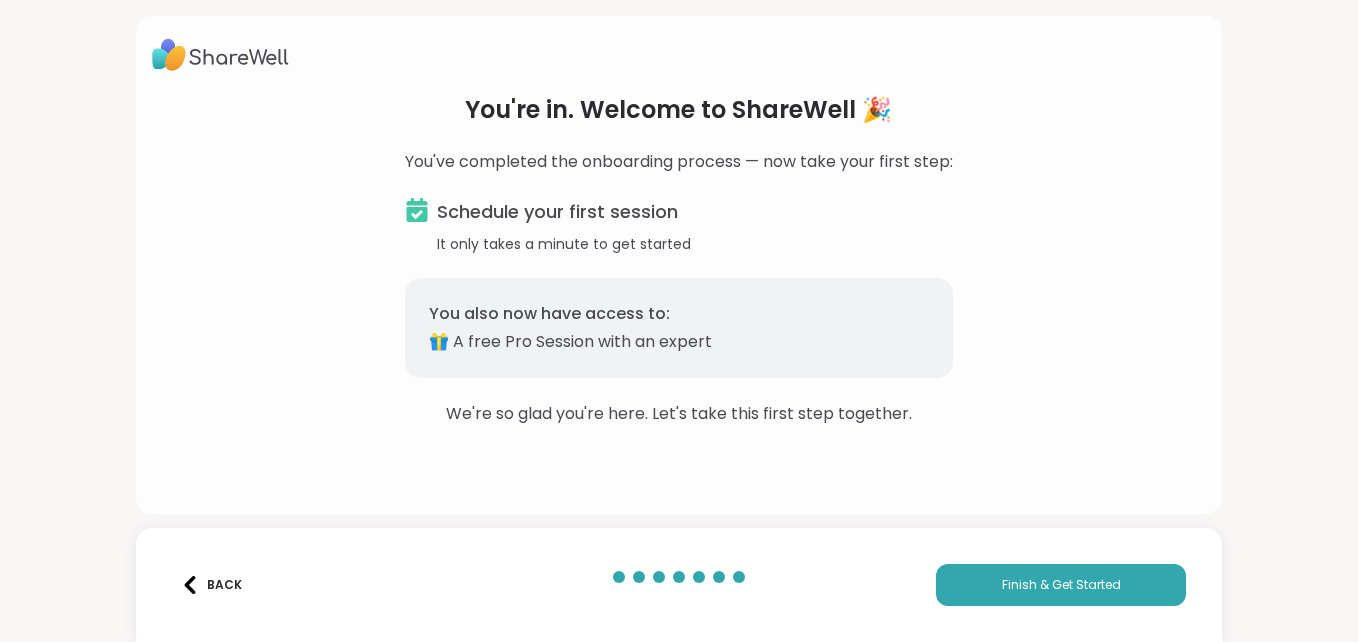 click on "Schedule your first session It only takes a minute to get started You also now have access to: 🎁 A free Pro Session with an expert" at bounding box center (679, 288) 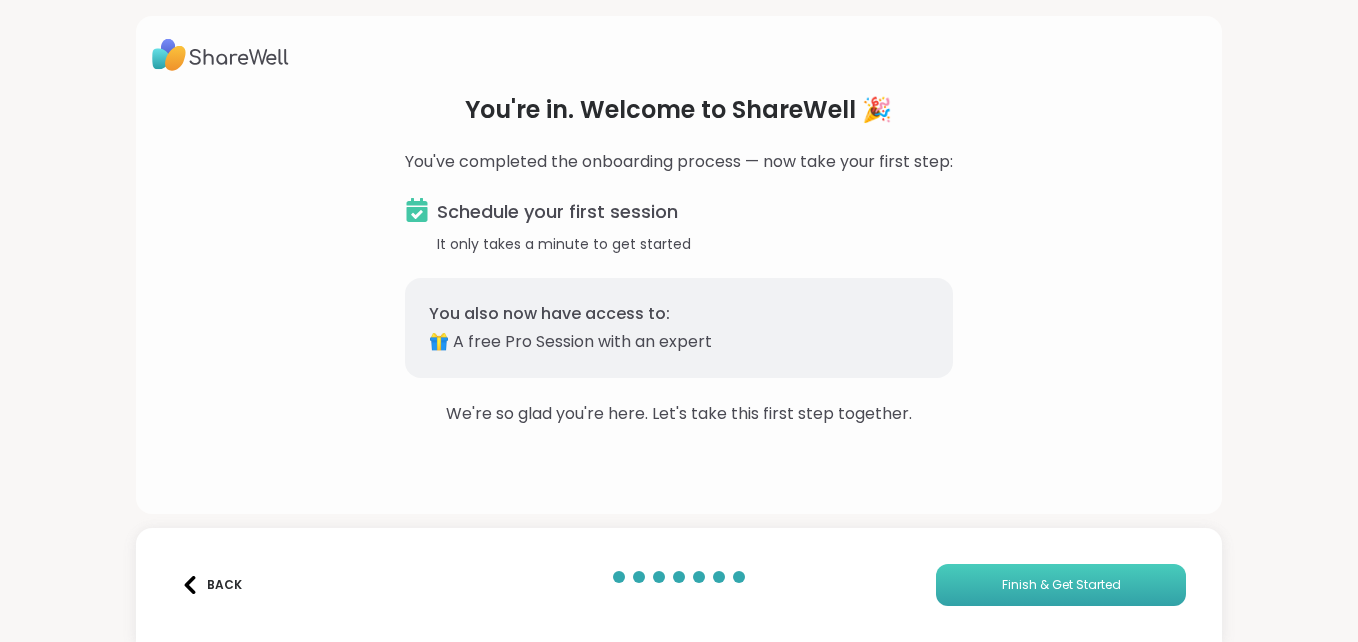 click on "Finish & Get Started" at bounding box center (1061, 585) 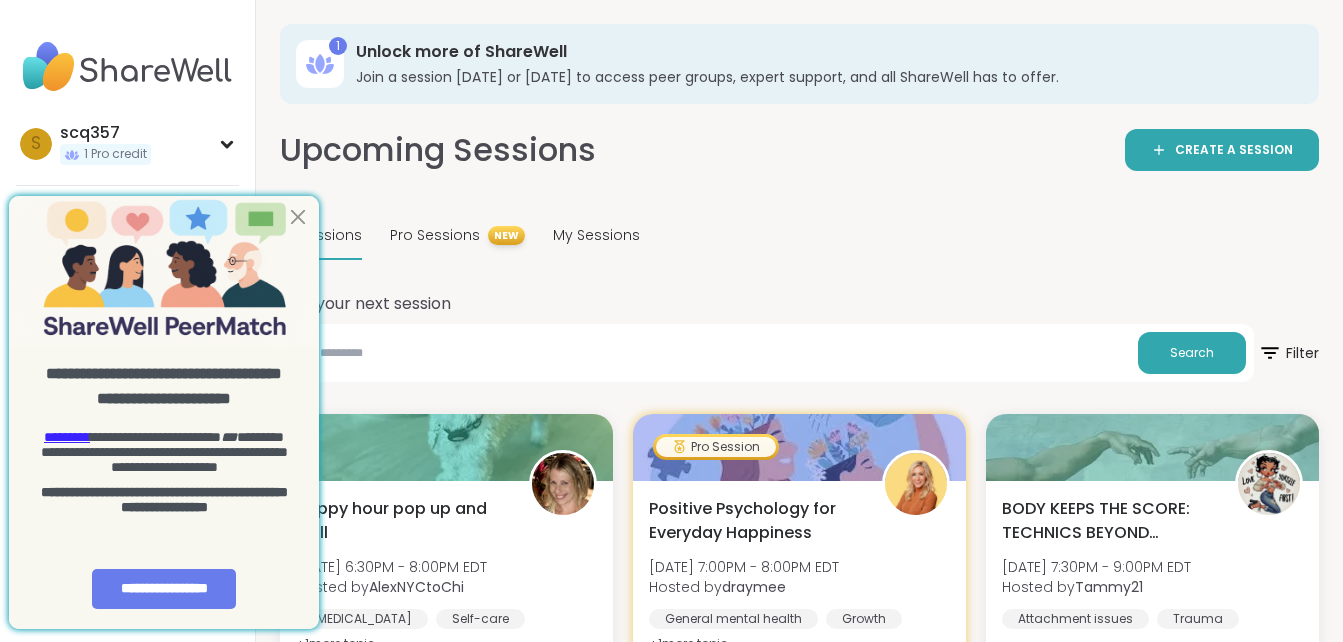 scroll, scrollTop: 0, scrollLeft: 0, axis: both 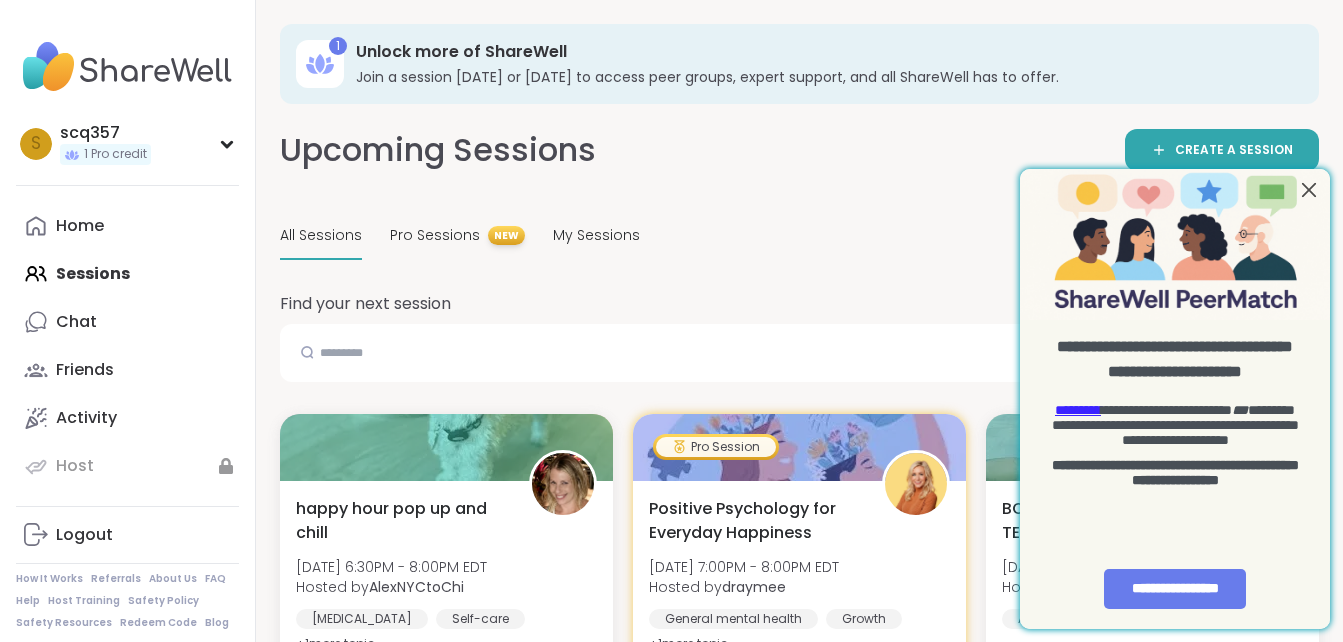 click at bounding box center [1309, 189] 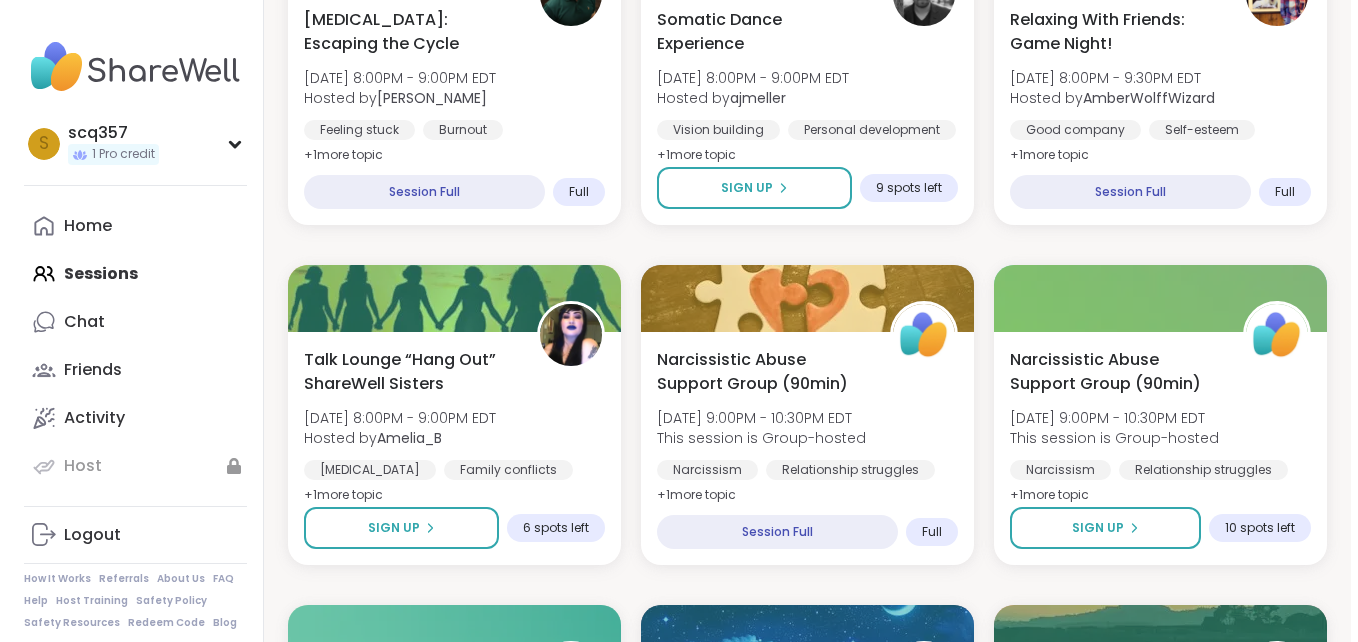 scroll, scrollTop: 943, scrollLeft: 0, axis: vertical 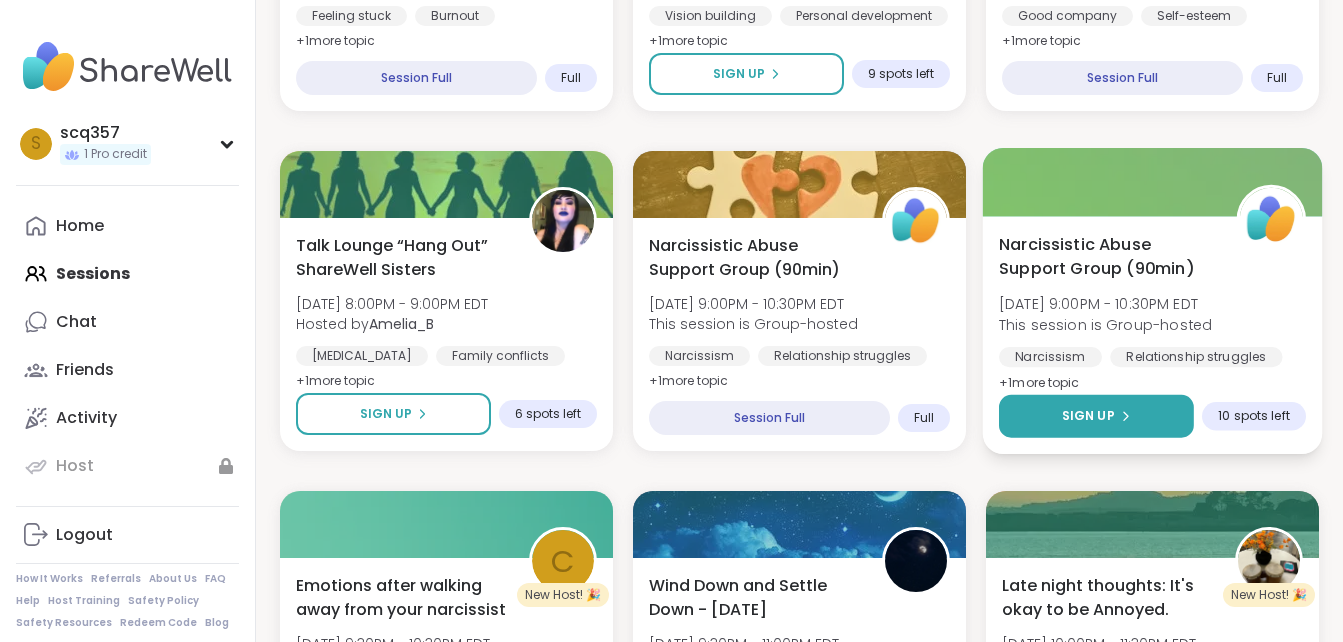 click on "Sign Up" at bounding box center (1096, 416) 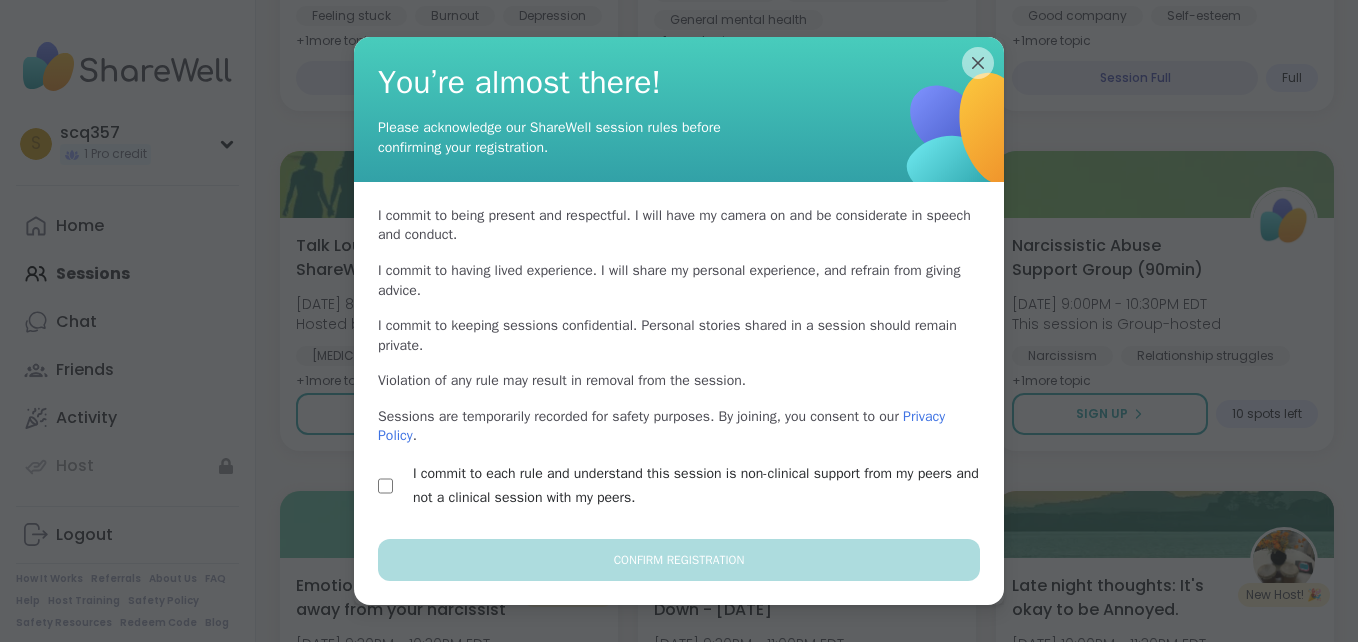 click on "I commit to each rule and understand this session is non-clinical support from my peers and not a clinical session with my peers." at bounding box center (679, 486) 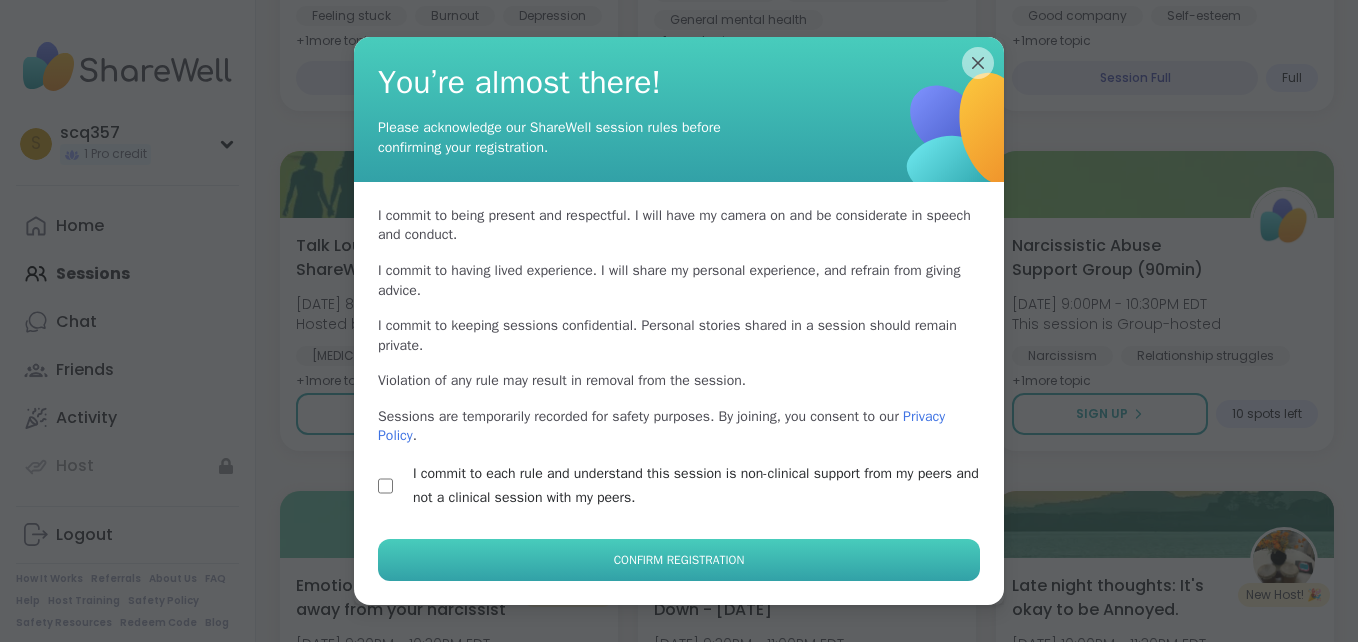click on "Confirm Registration" at bounding box center [679, 560] 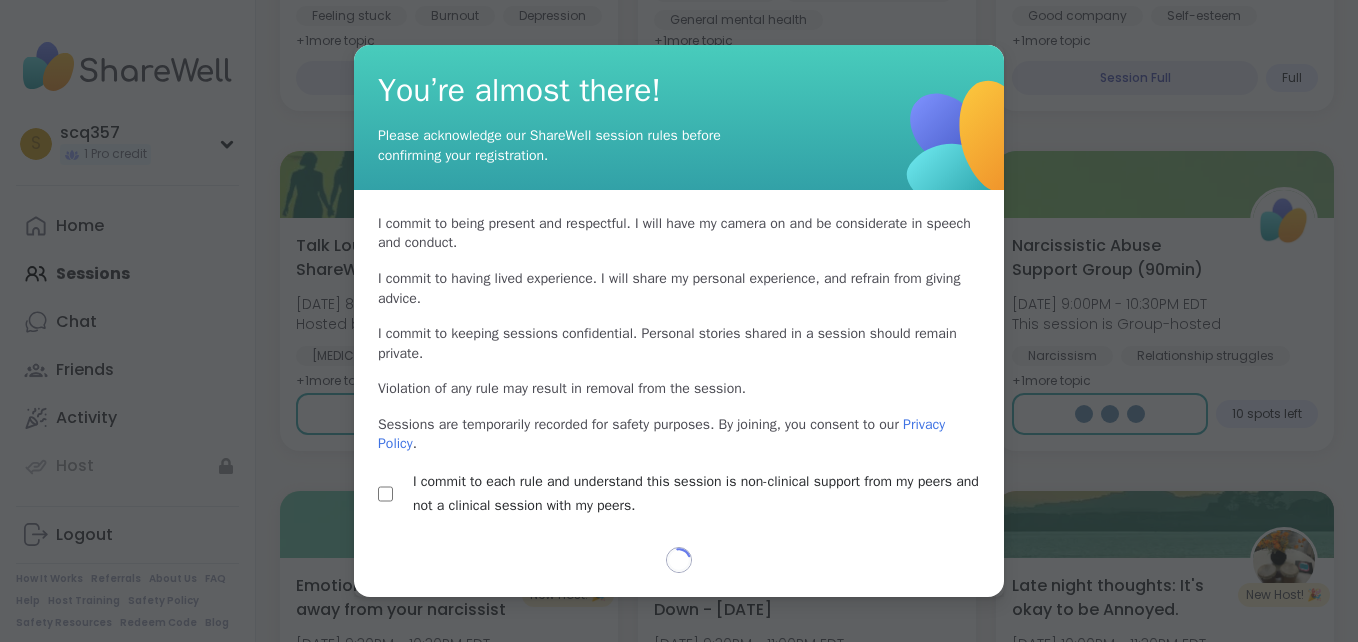 select on "**" 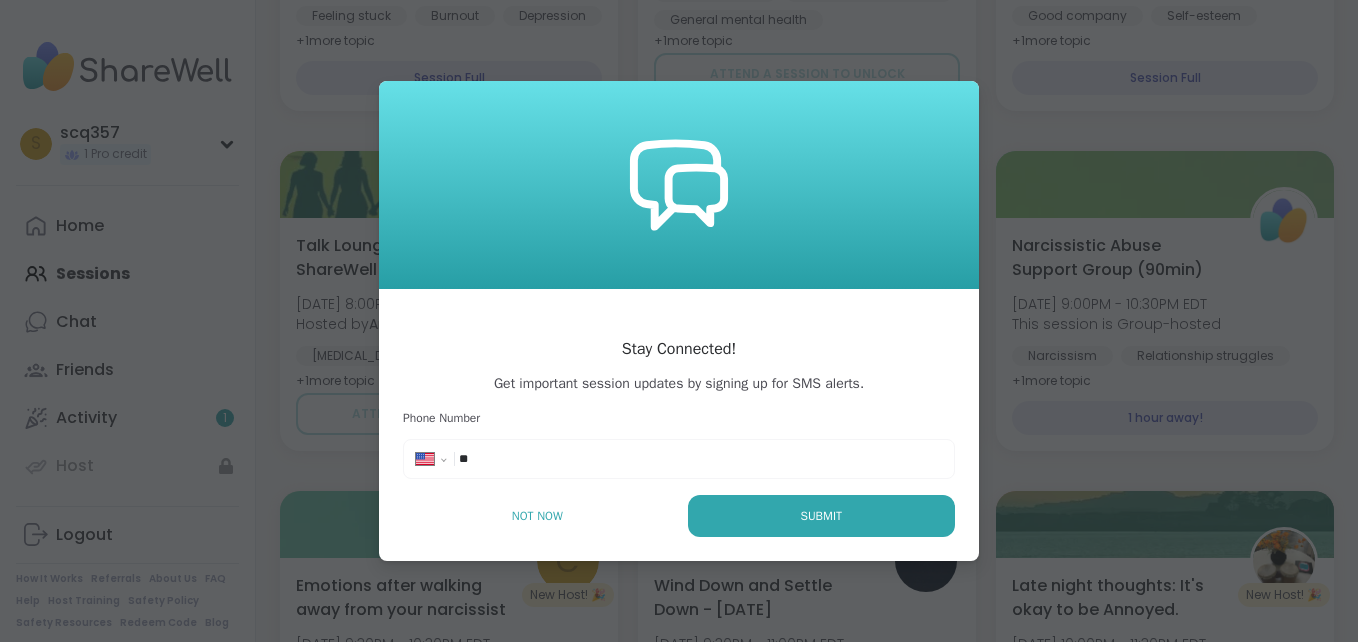 scroll, scrollTop: 0, scrollLeft: 0, axis: both 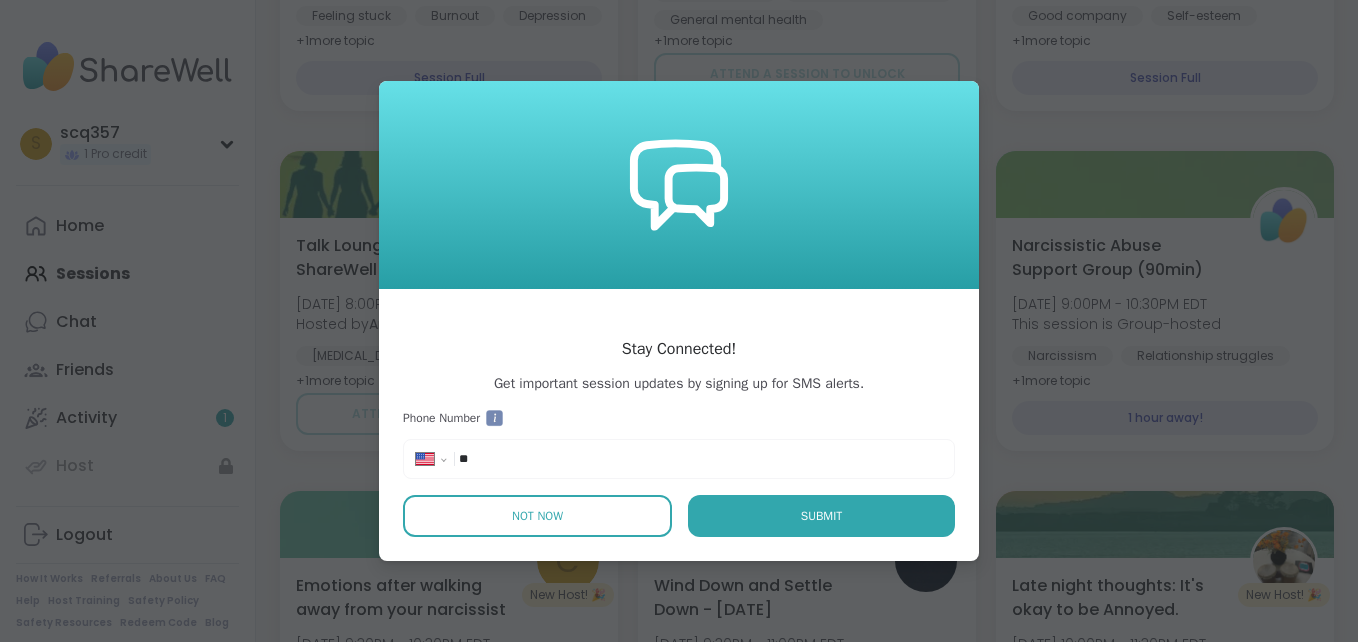 click on "Not Now" at bounding box center [537, 516] 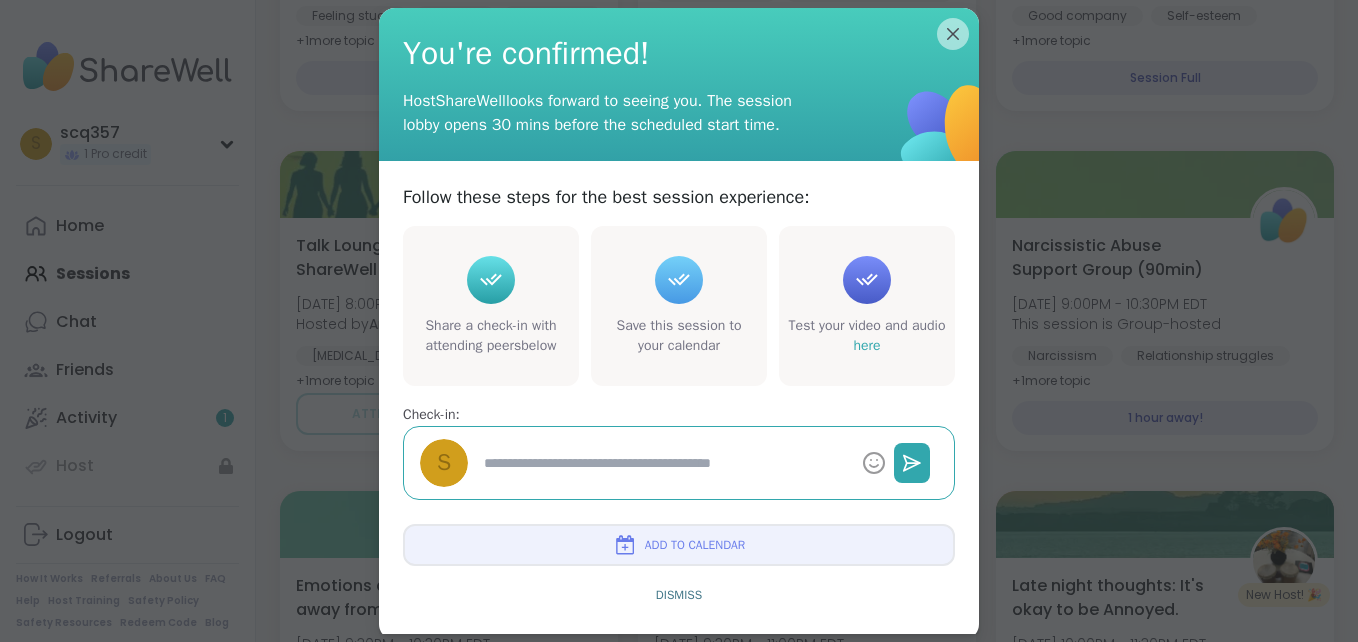 click 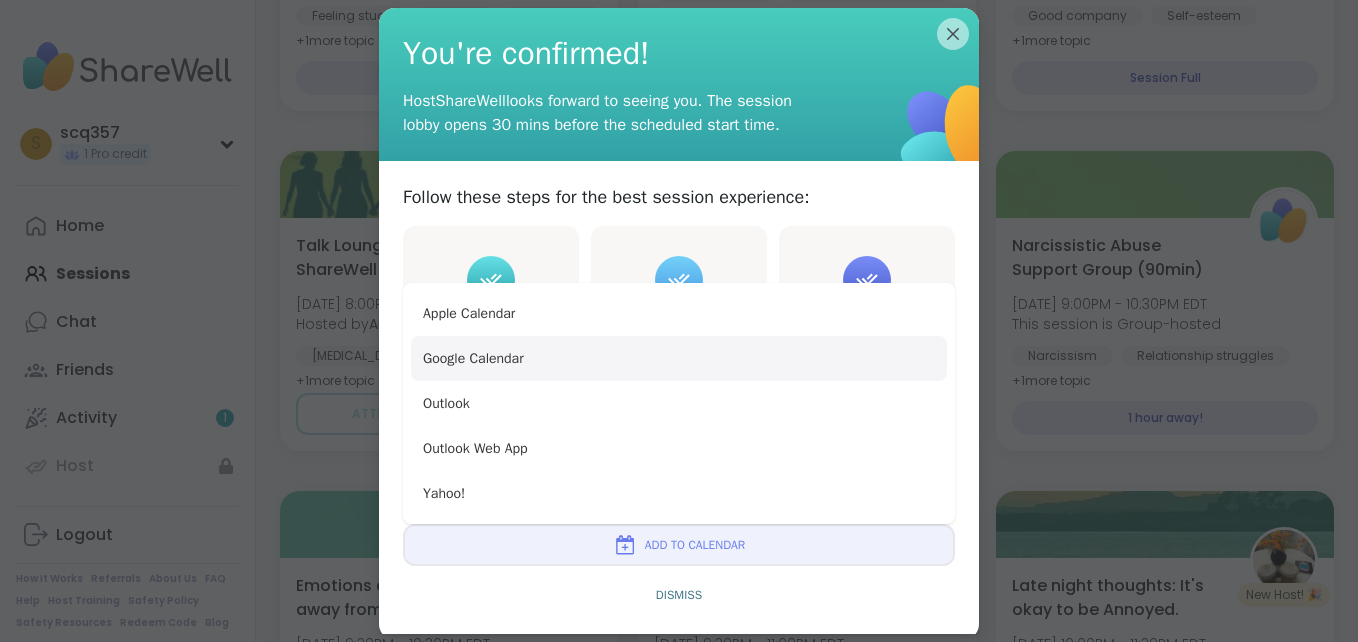 click on "Google Calendar" at bounding box center [679, 358] 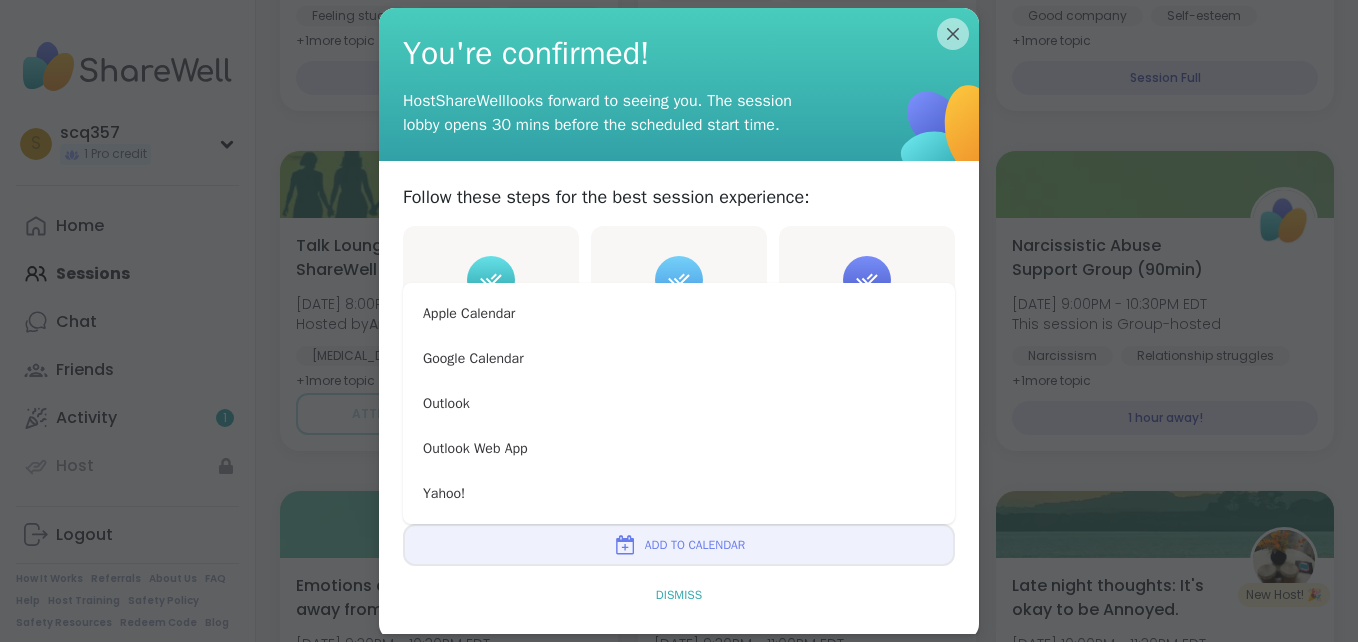 click on "Dismiss" at bounding box center [679, 595] 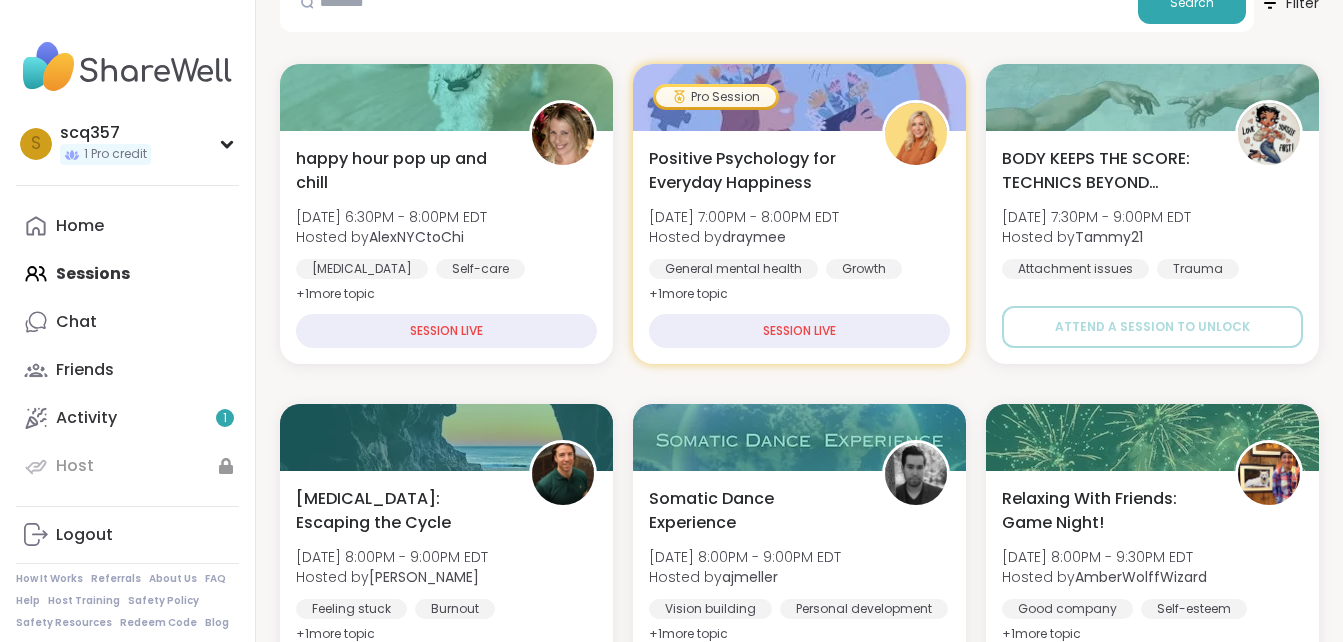 scroll, scrollTop: 0, scrollLeft: 0, axis: both 